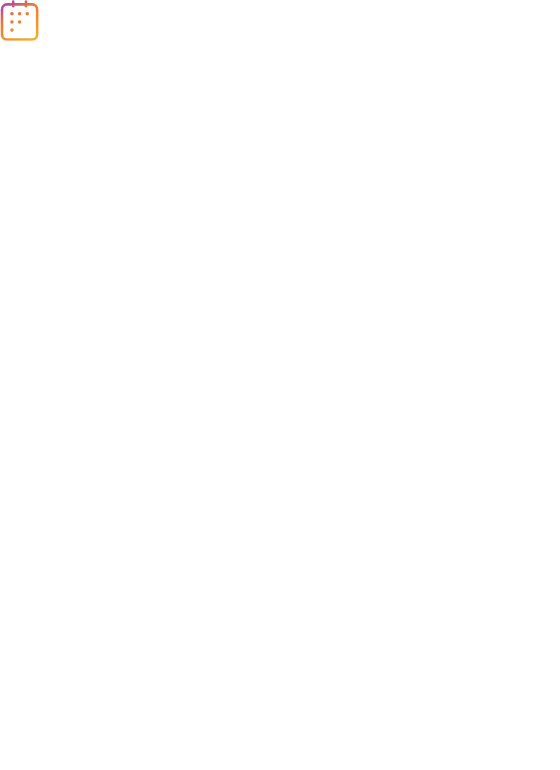 scroll, scrollTop: 0, scrollLeft: 0, axis: both 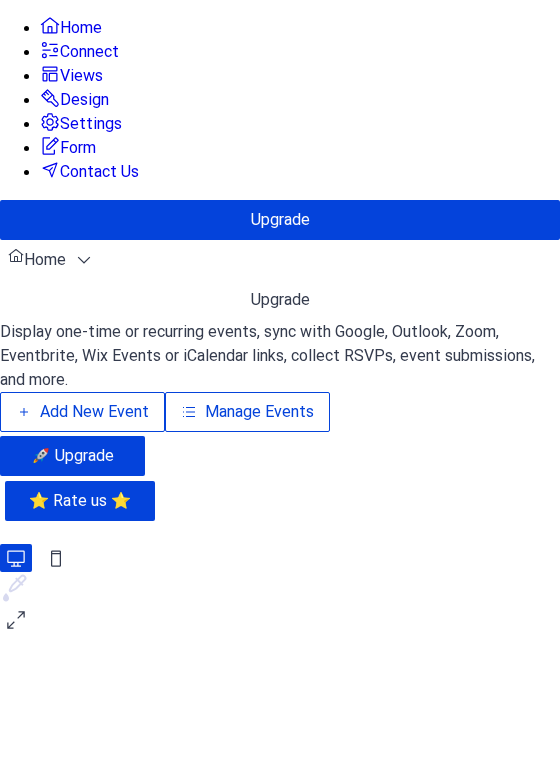 click on "Add New Event" at bounding box center [350, 304] 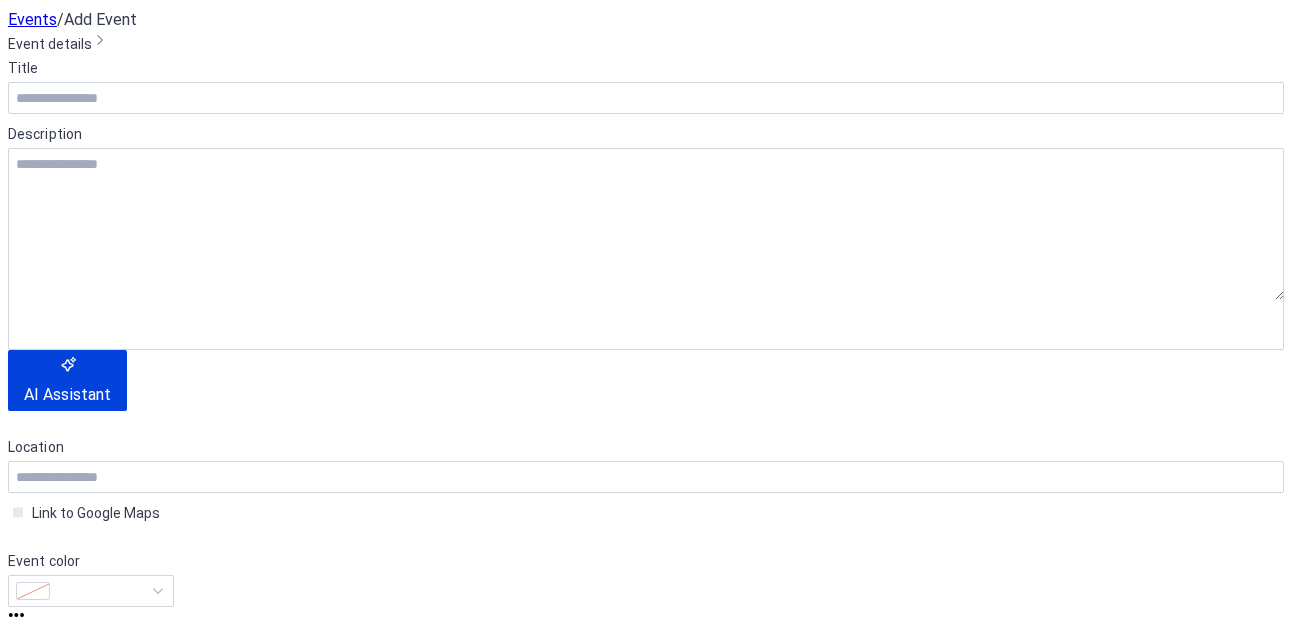 scroll, scrollTop: 0, scrollLeft: 0, axis: both 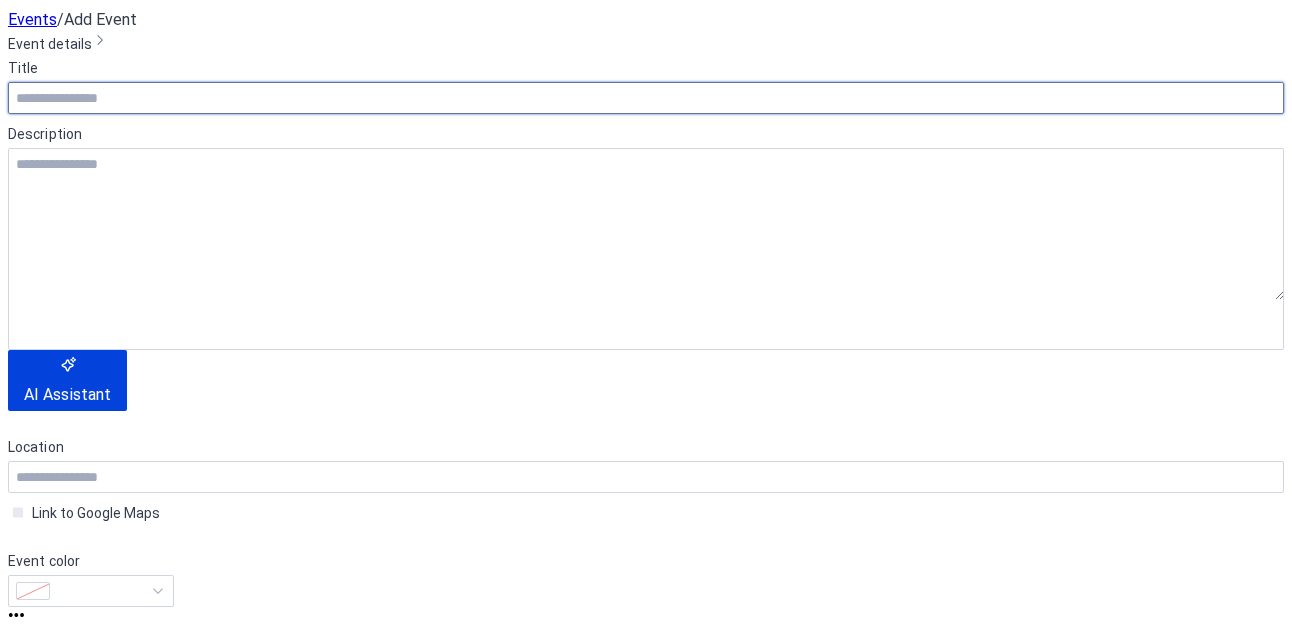 click at bounding box center [646, 98] 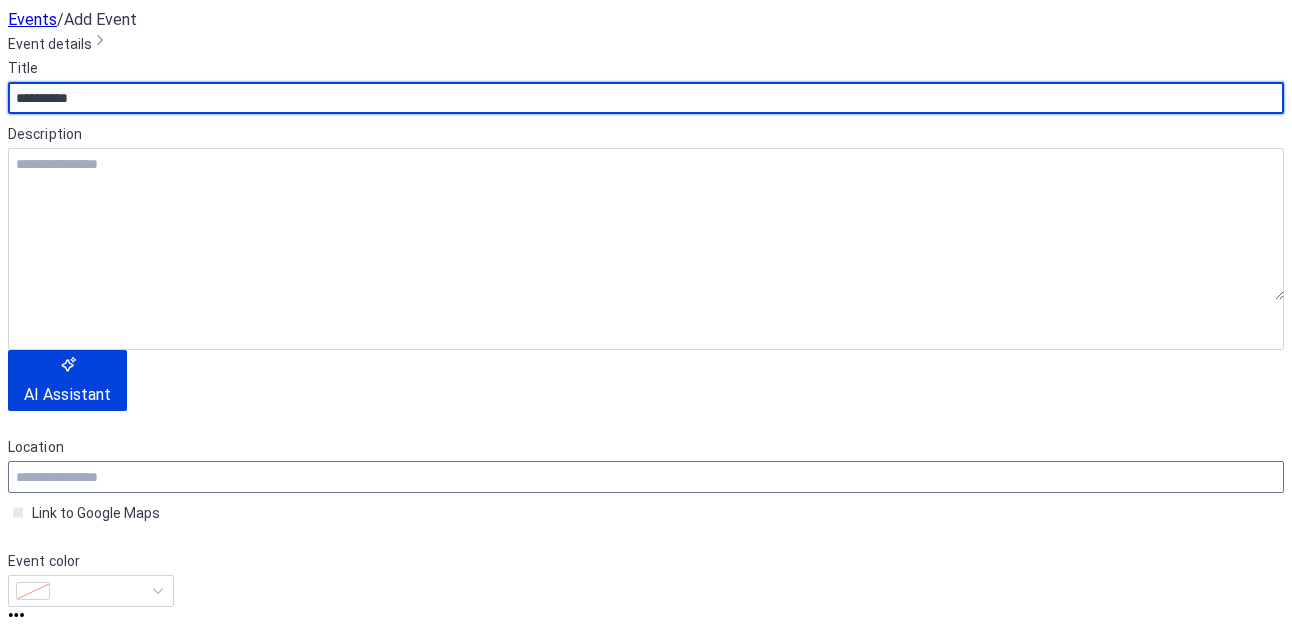 type on "**********" 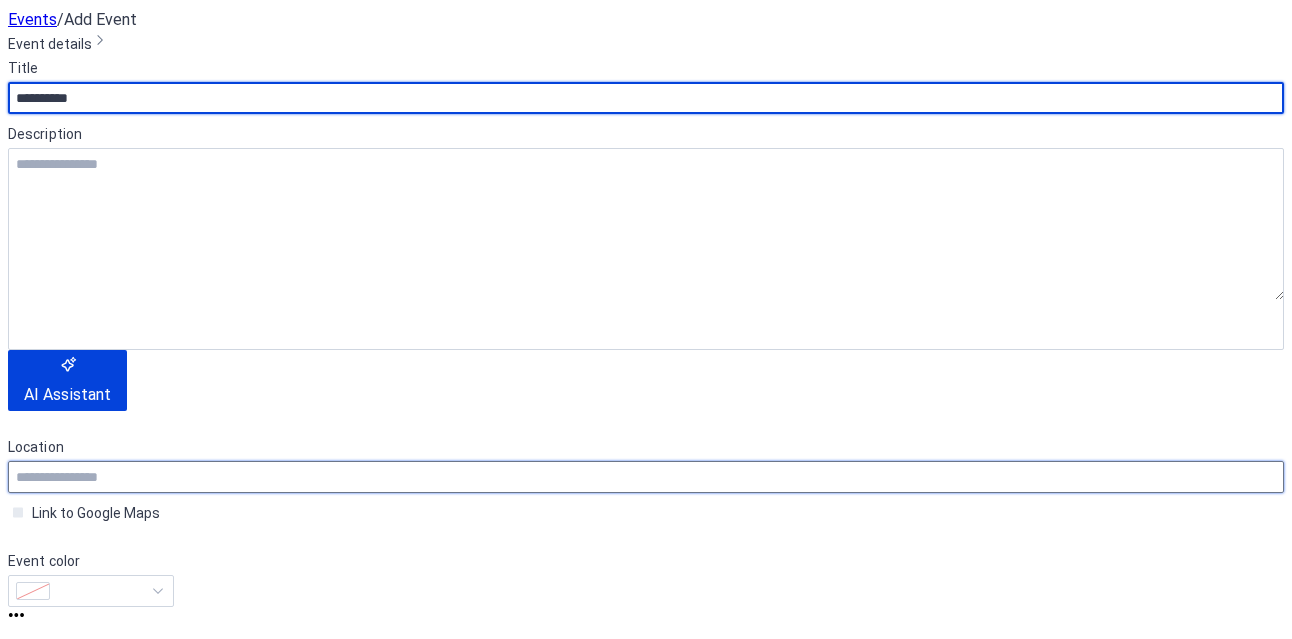 click at bounding box center [646, 477] 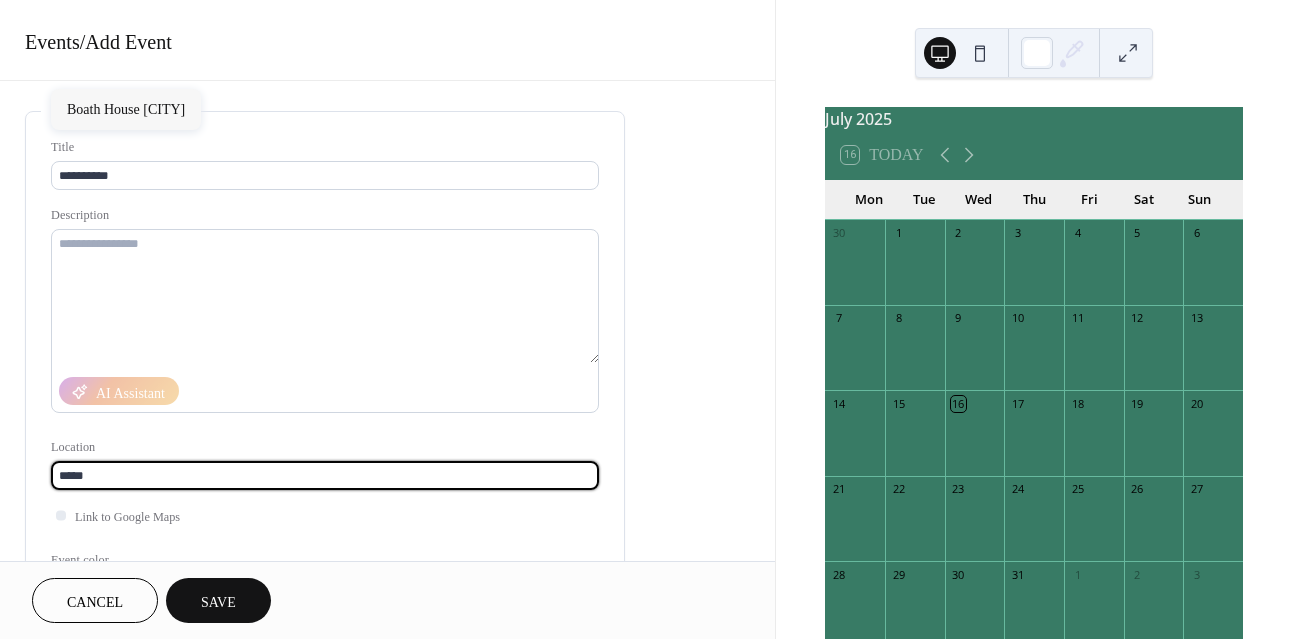type on "*****" 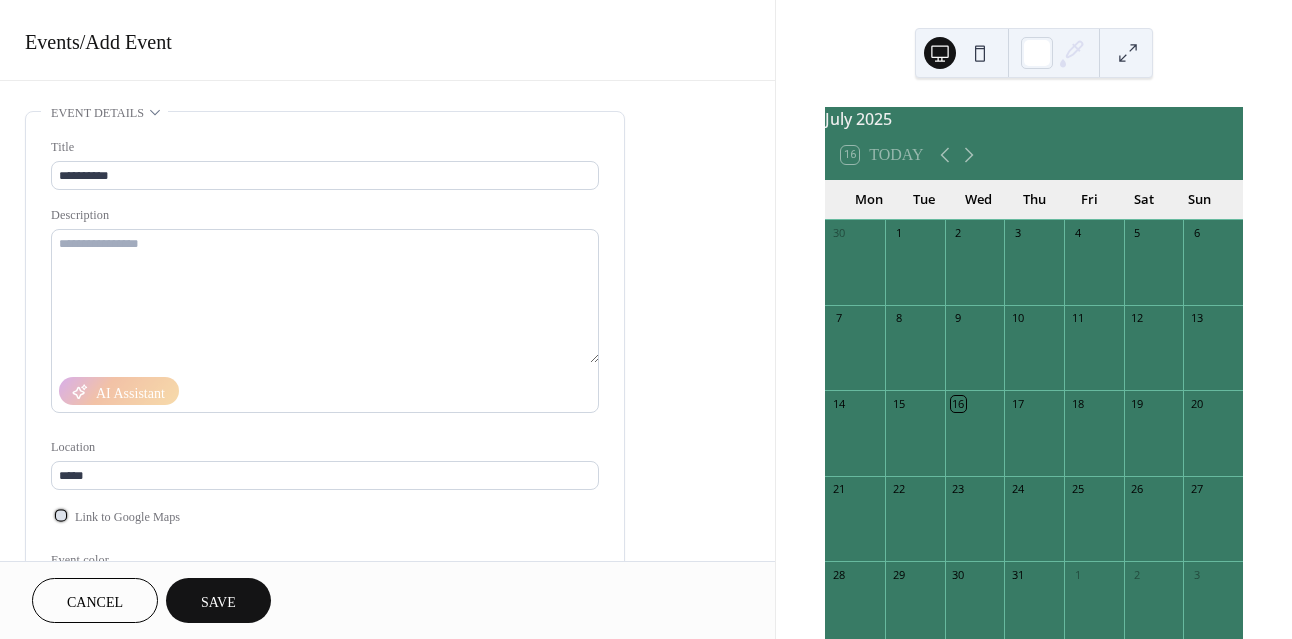 click at bounding box center [61, 515] 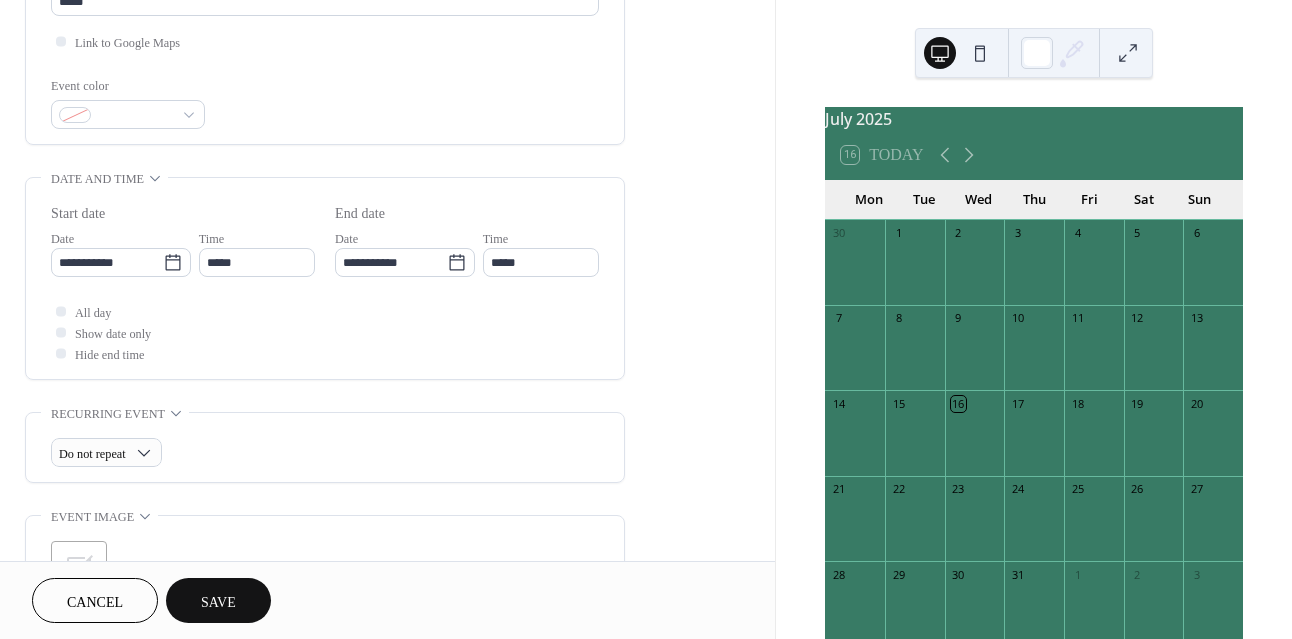 scroll, scrollTop: 481, scrollLeft: 0, axis: vertical 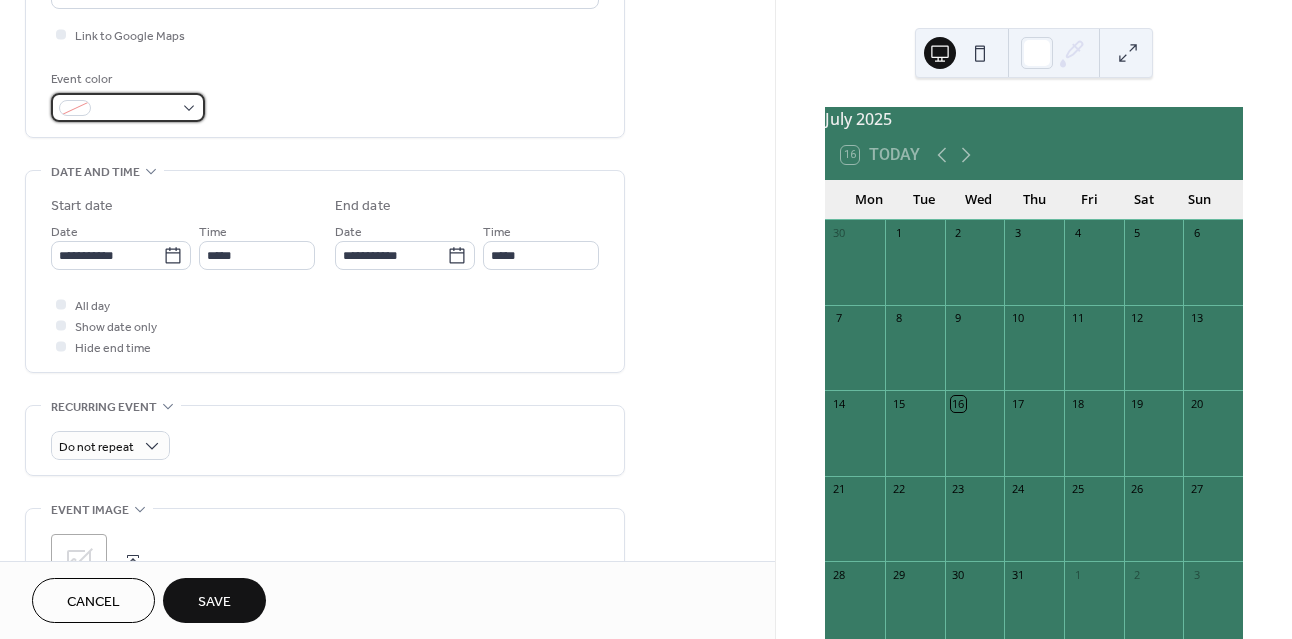 click at bounding box center [128, 107] 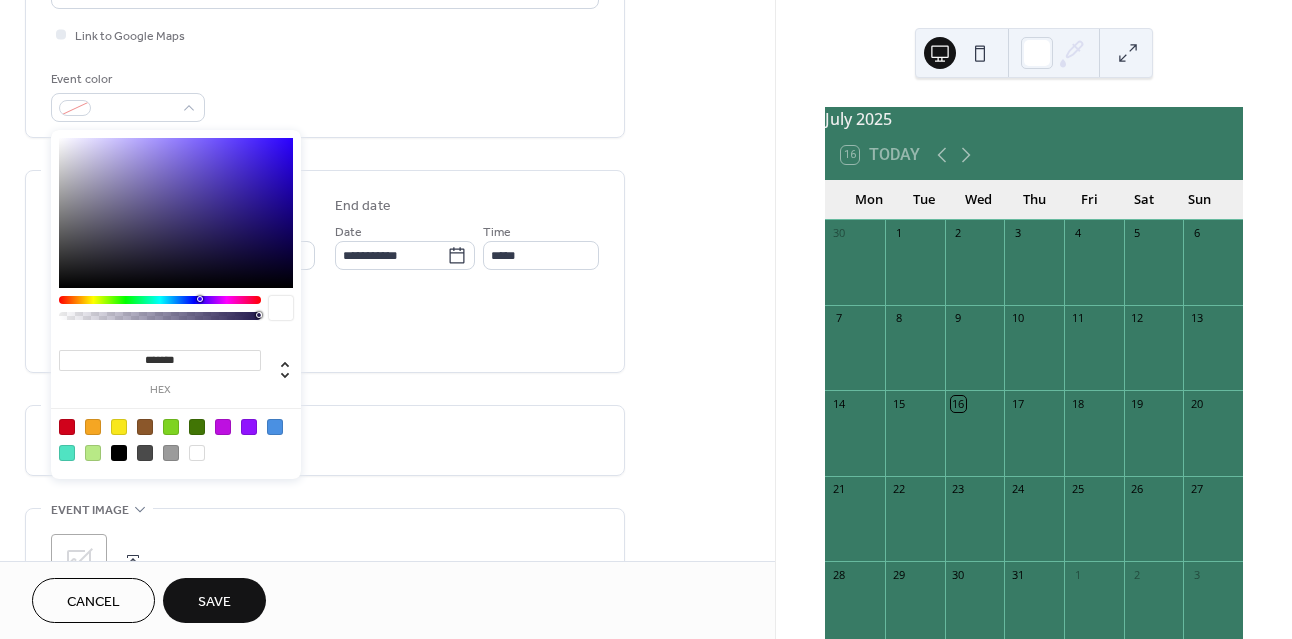 click at bounding box center (176, 439) 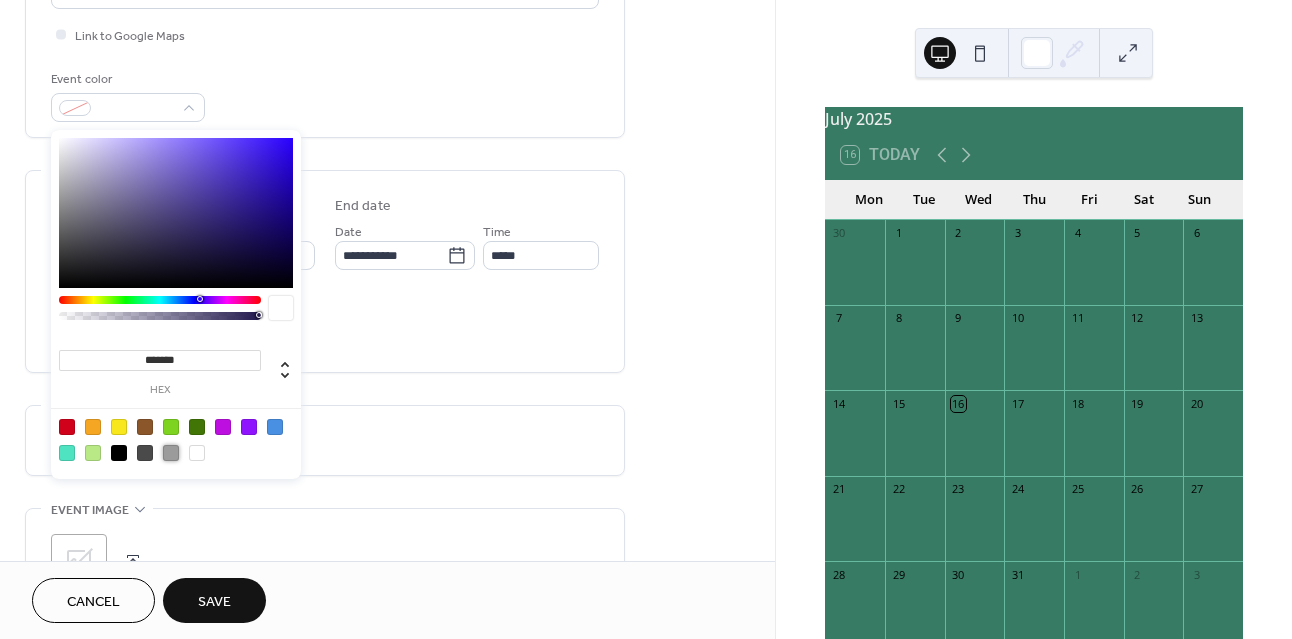 click at bounding box center (171, 453) 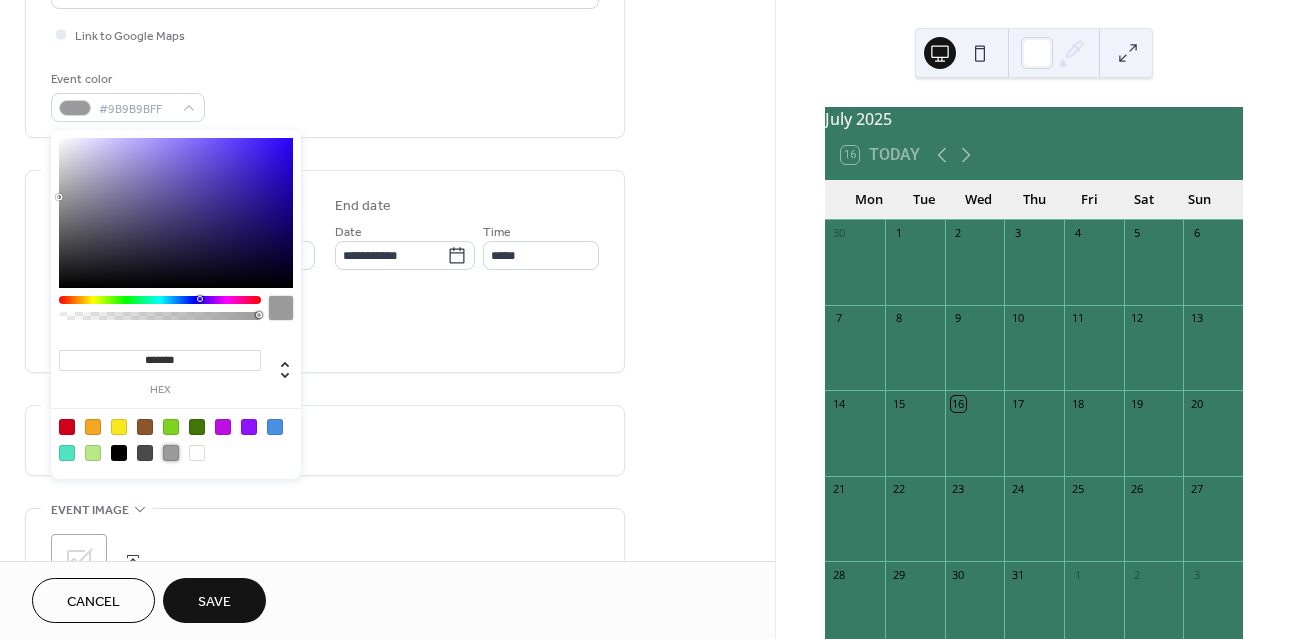 click on "All day Show date only Hide end time" at bounding box center (325, 325) 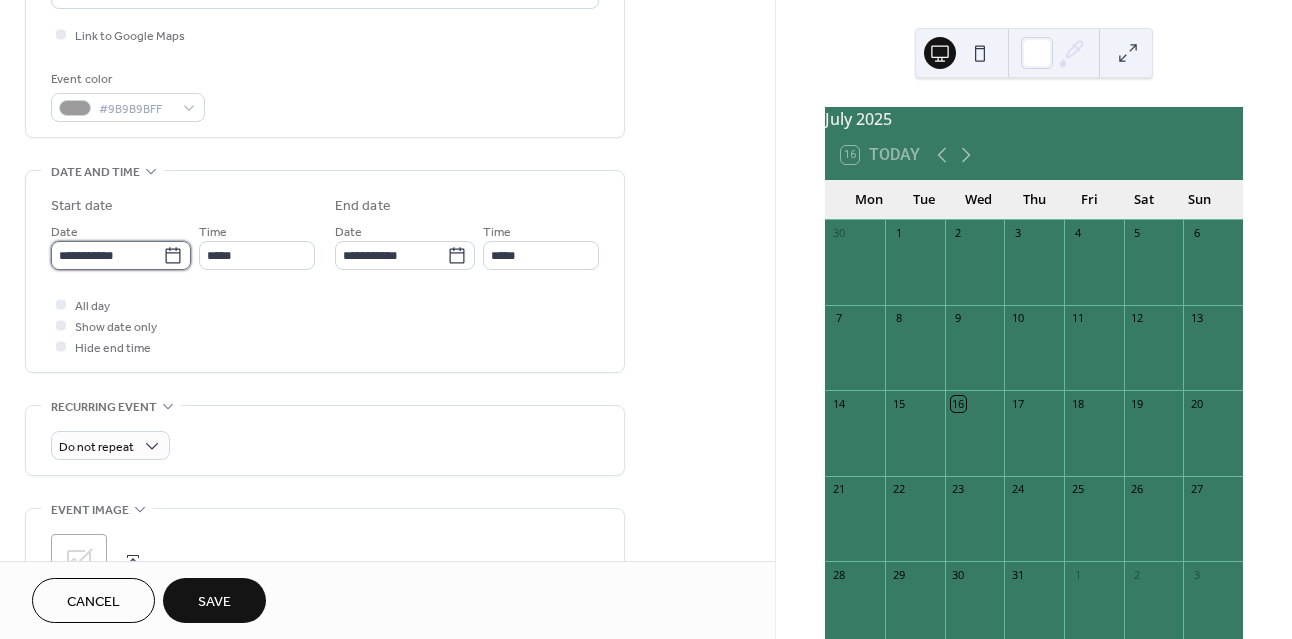 click on "**********" at bounding box center [107, 255] 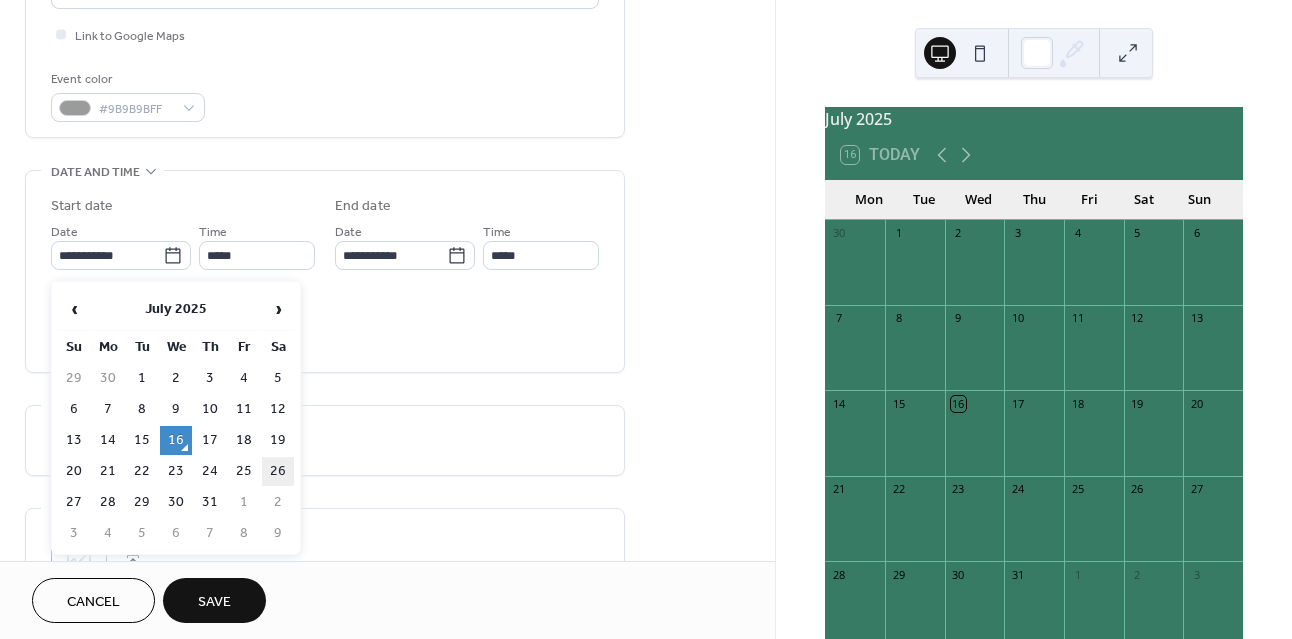 click on "26" at bounding box center [278, 471] 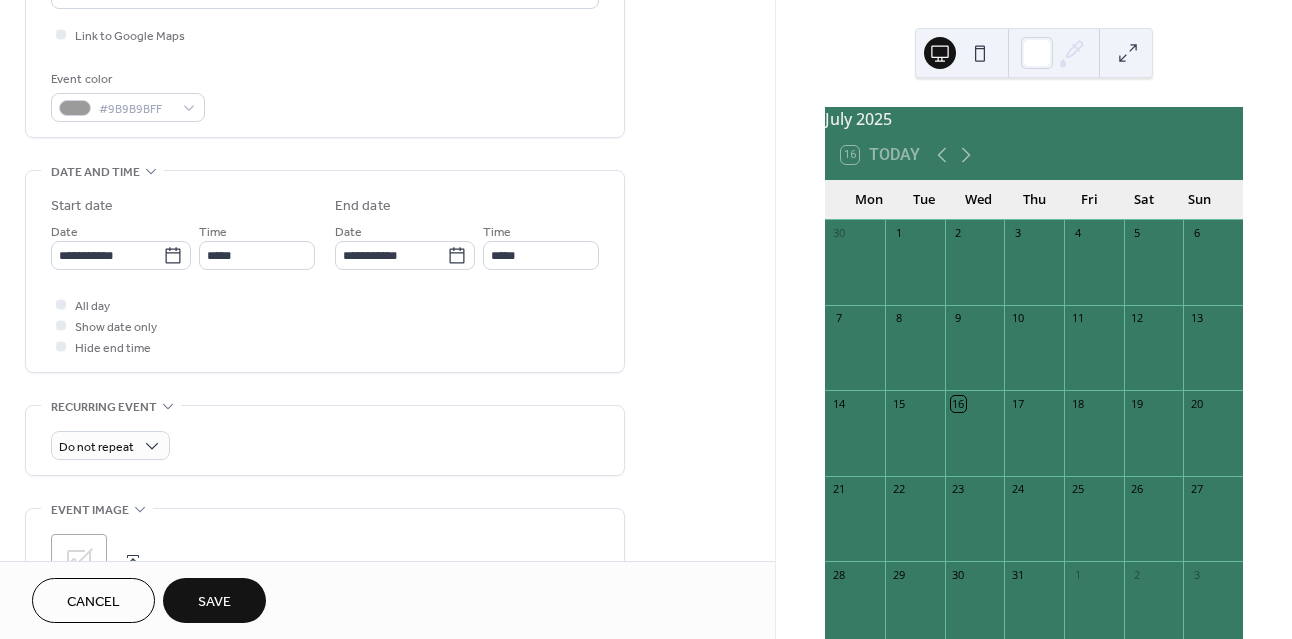 click on "Do not repeat" at bounding box center (325, 440) 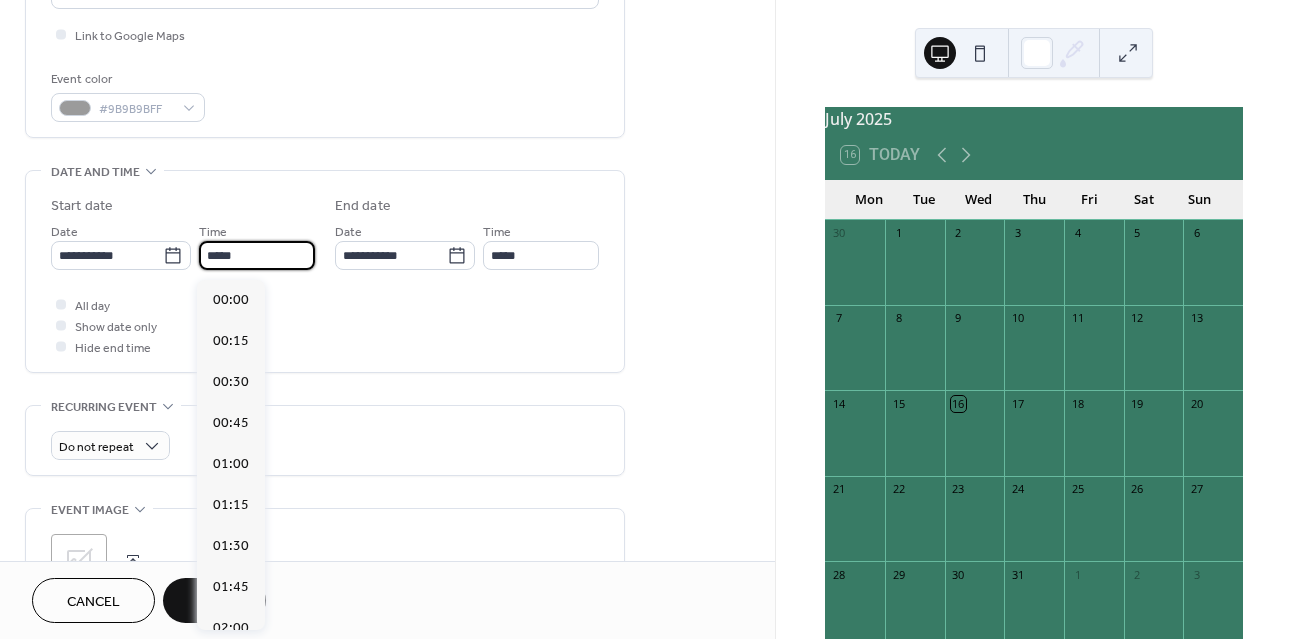 scroll, scrollTop: 1968, scrollLeft: 0, axis: vertical 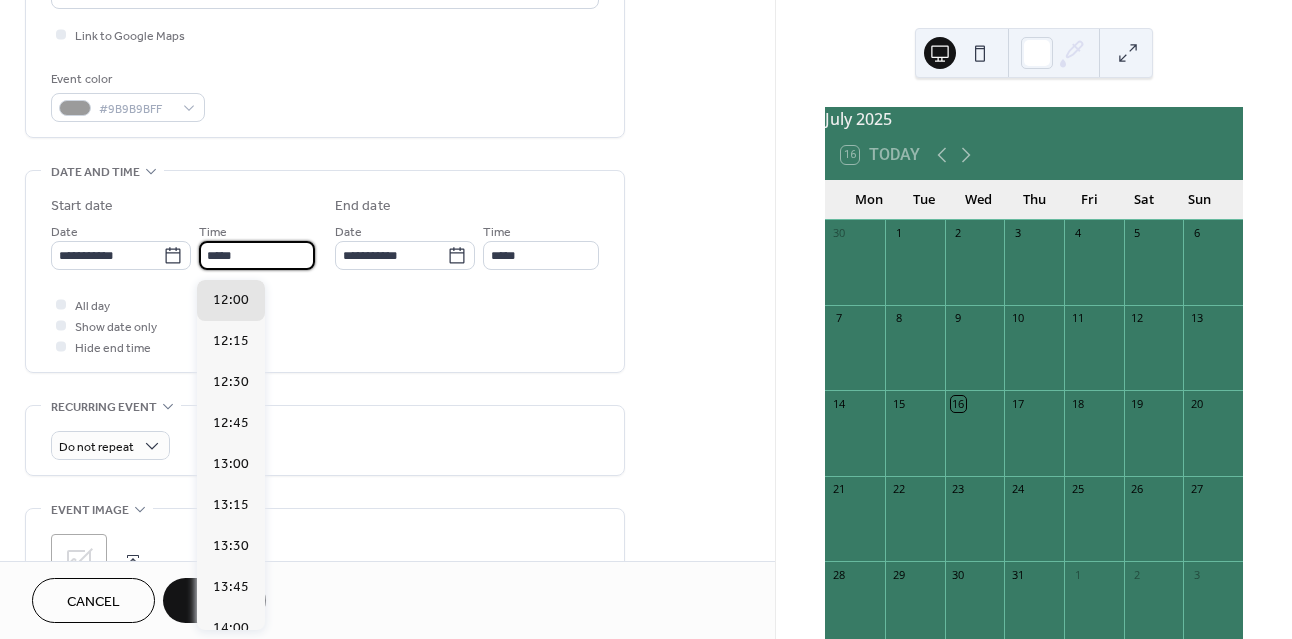 drag, startPoint x: 242, startPoint y: 263, endPoint x: 203, endPoint y: 262, distance: 39.012817 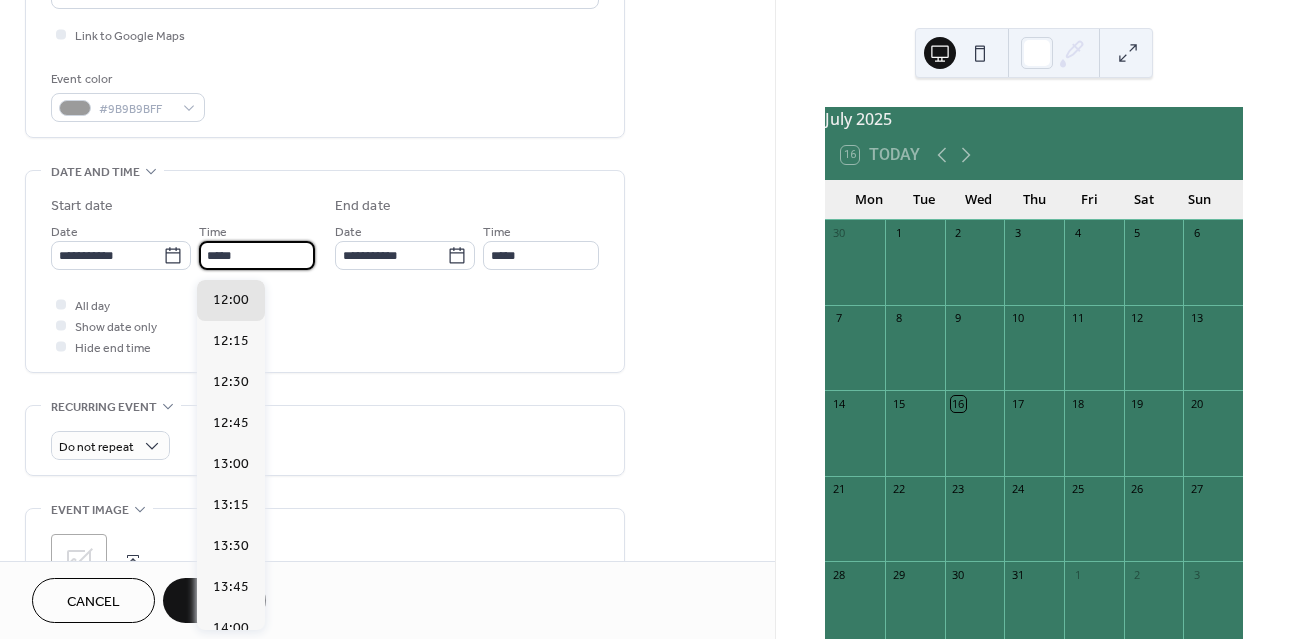 click on "*****" at bounding box center [257, 255] 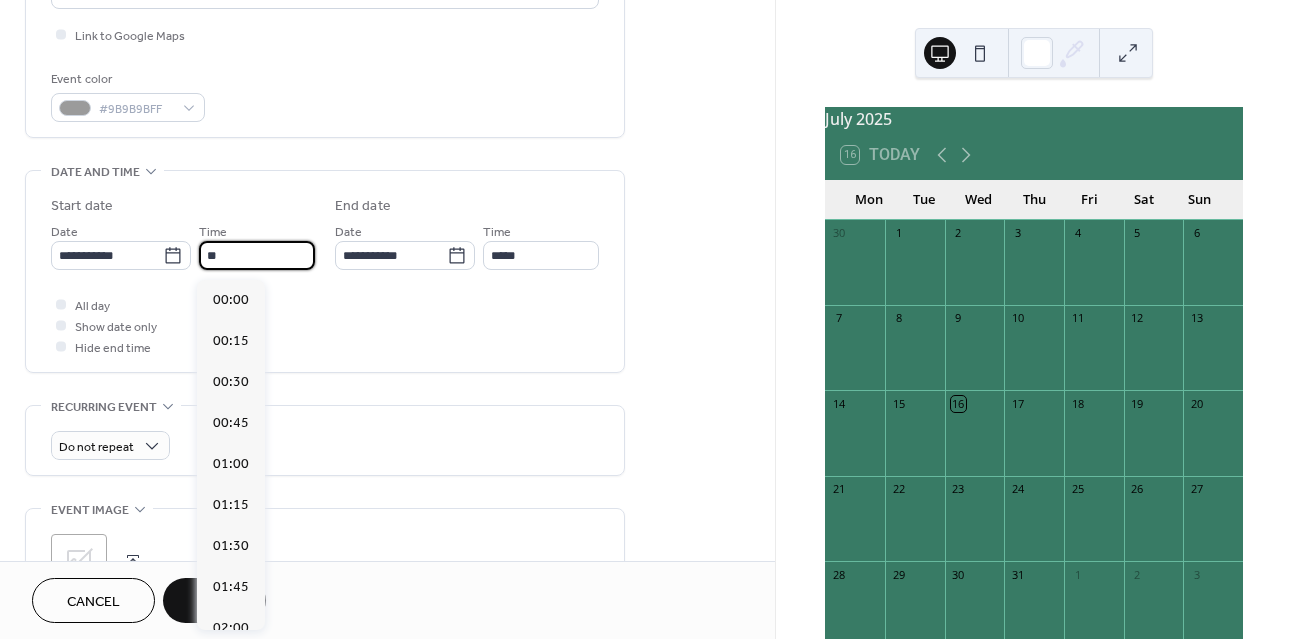 scroll, scrollTop: 1476, scrollLeft: 0, axis: vertical 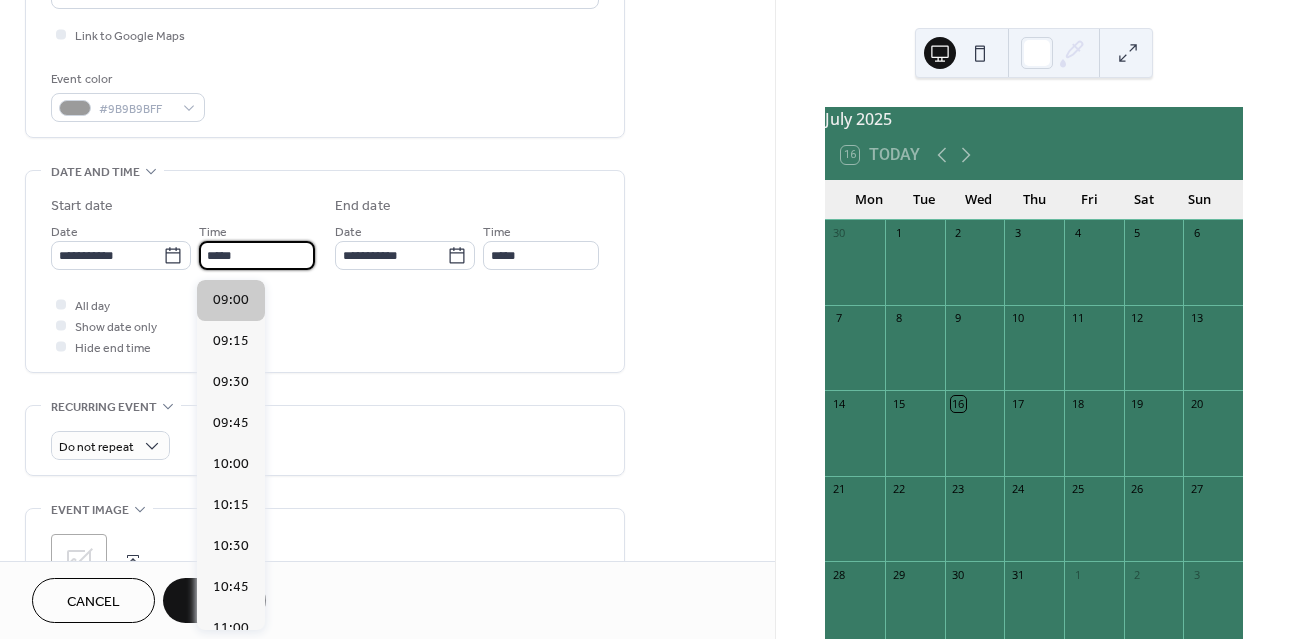 type on "*****" 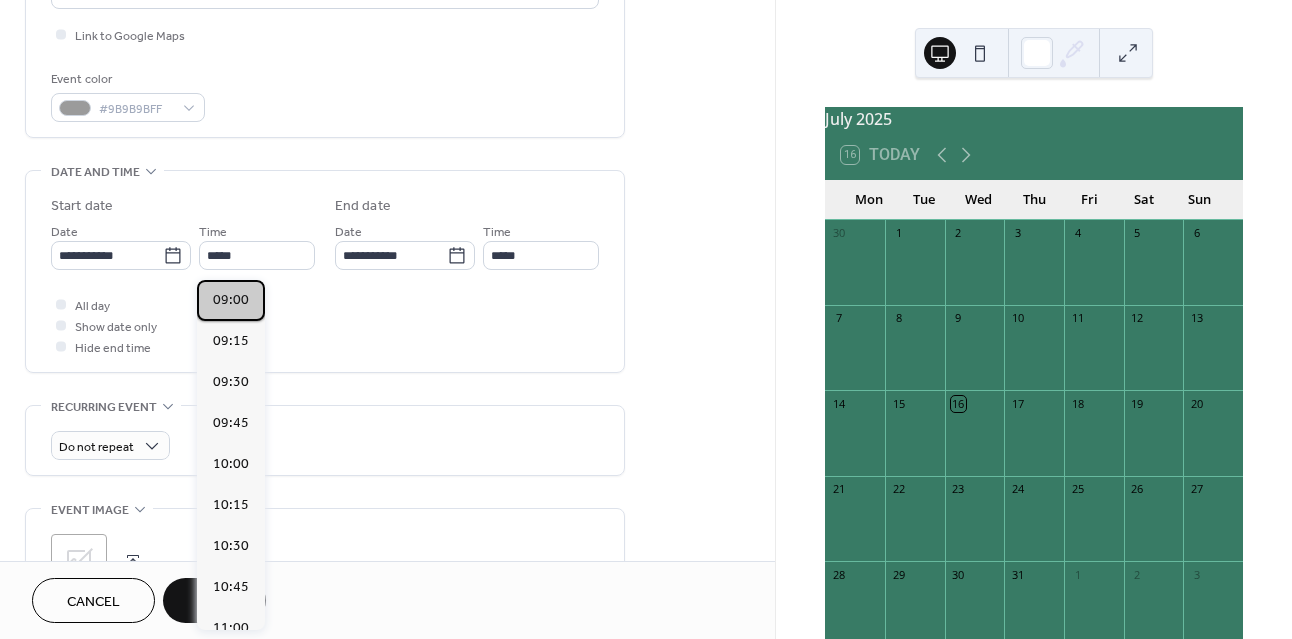 click on "09:00" at bounding box center [231, 300] 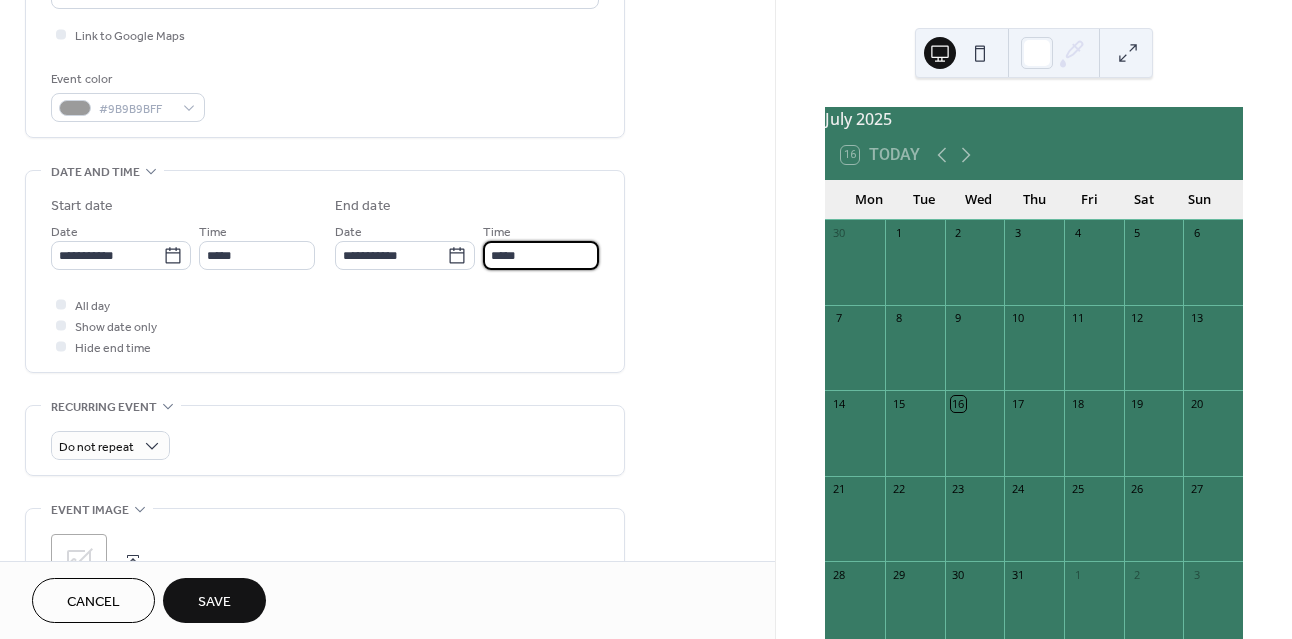 click on "*****" at bounding box center [541, 255] 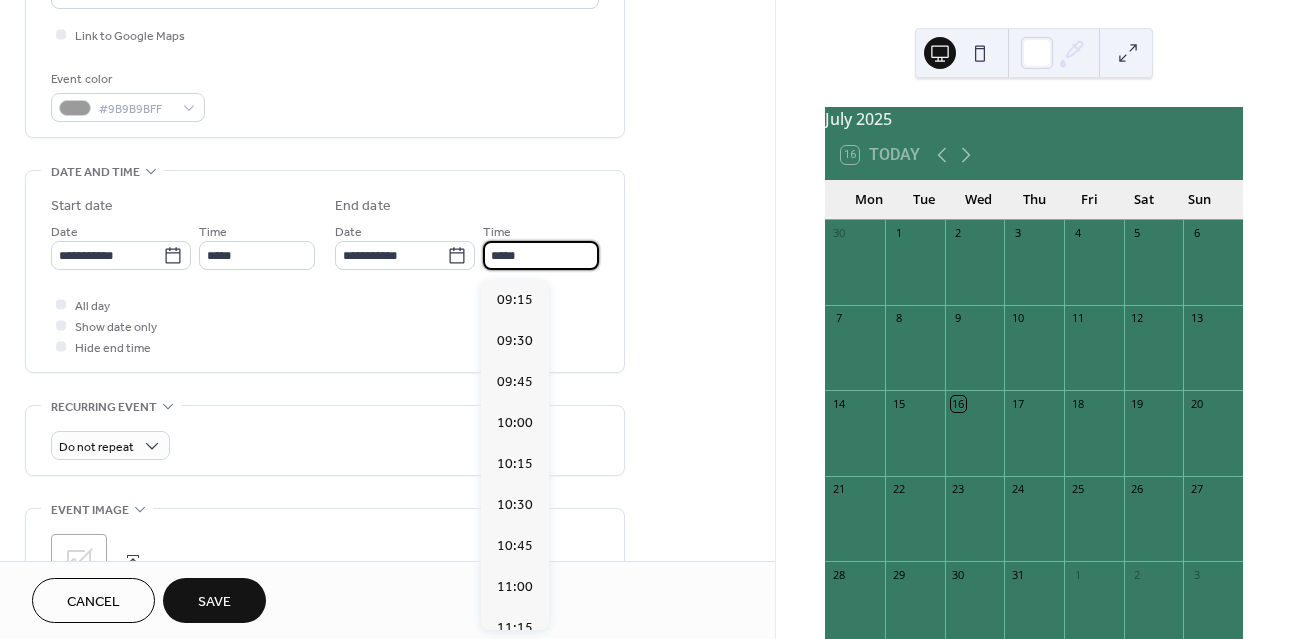 scroll, scrollTop: 1271, scrollLeft: 0, axis: vertical 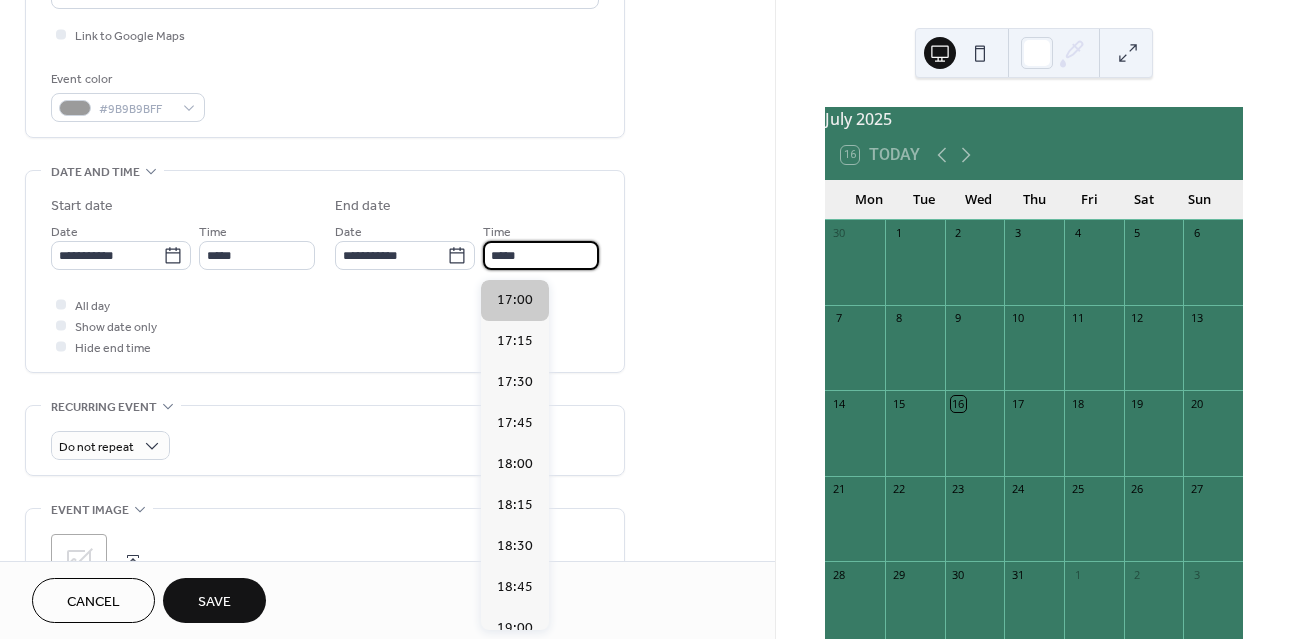 type on "*****" 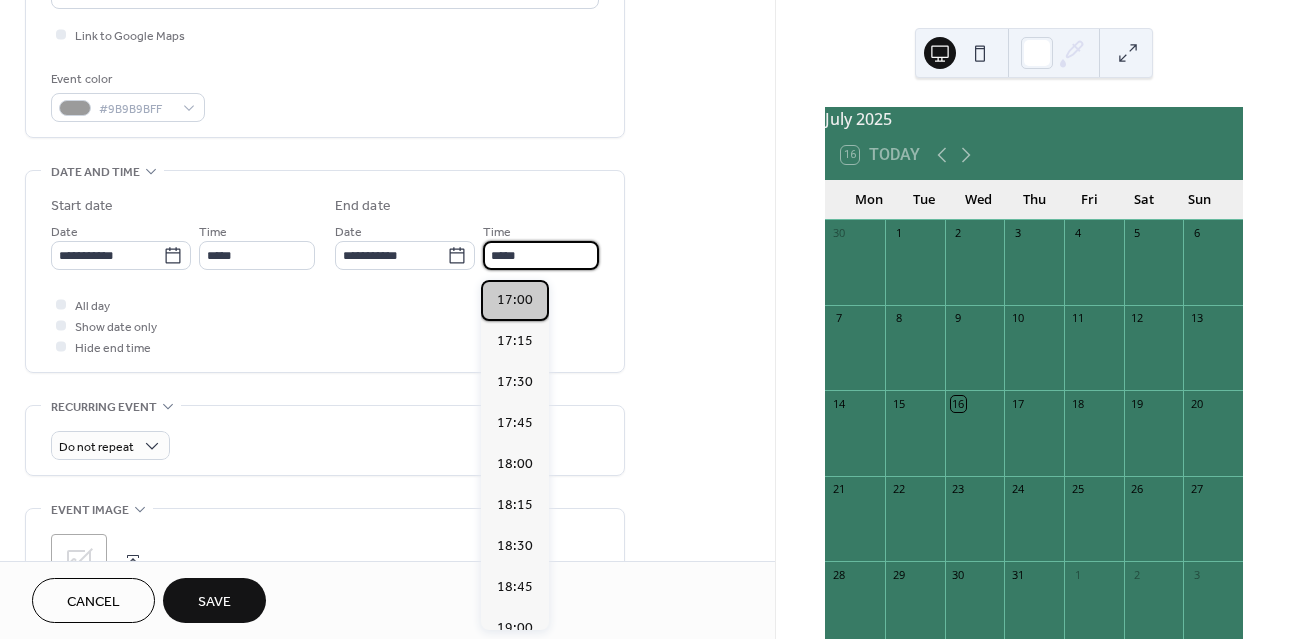click on "17:00" at bounding box center [515, 300] 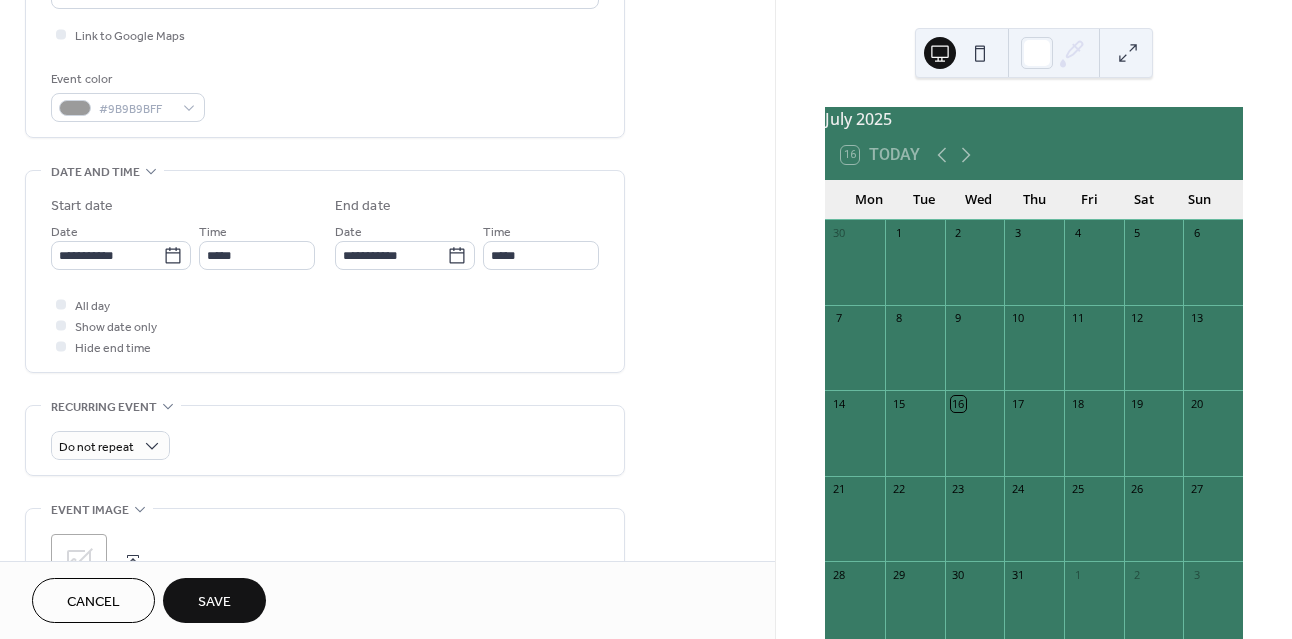 click on "**********" at bounding box center (387, 239) 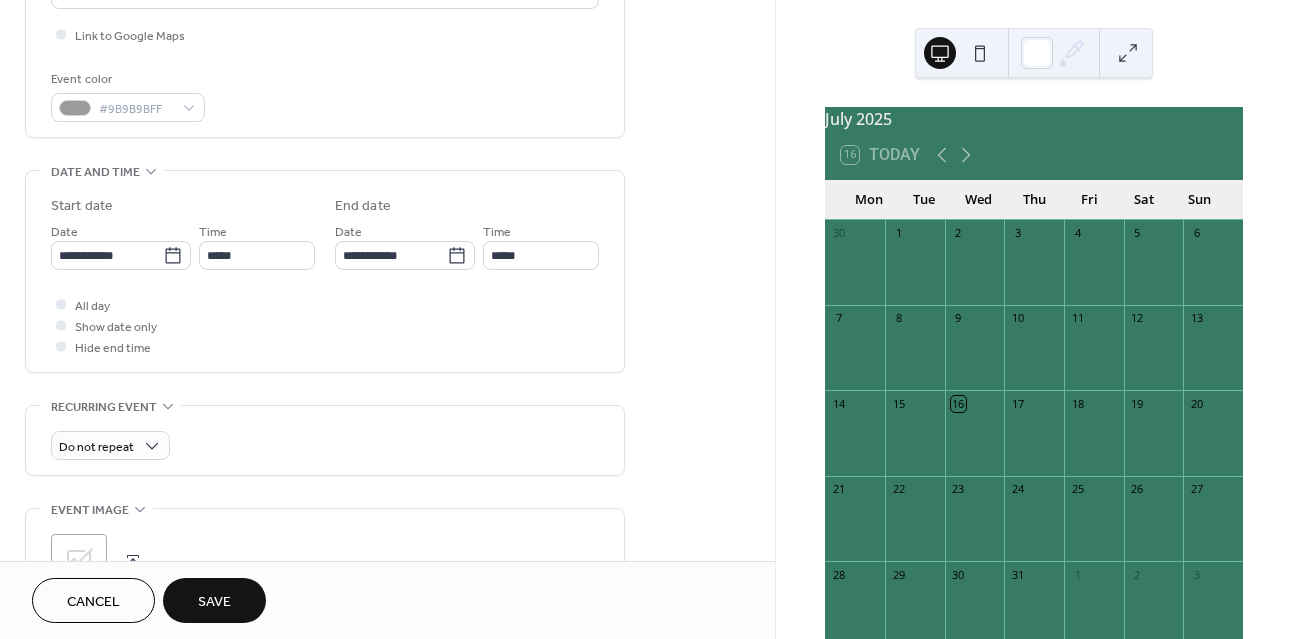 click on "Save" at bounding box center [214, 602] 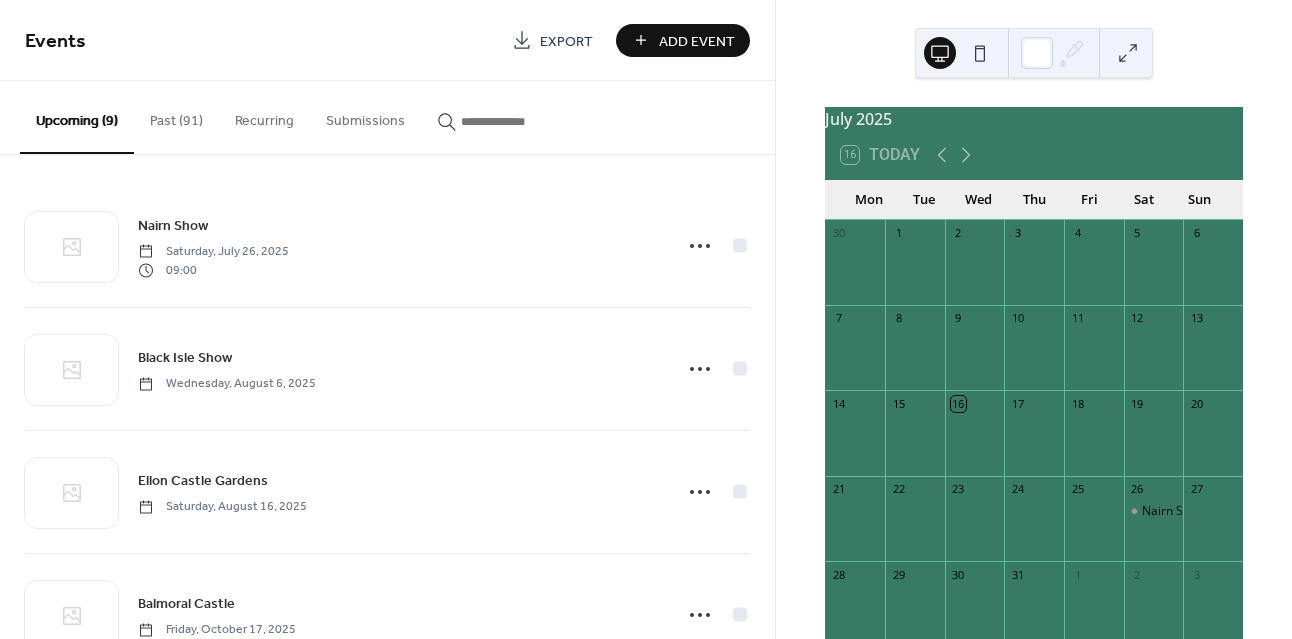 click on "Add Event" at bounding box center (697, 41) 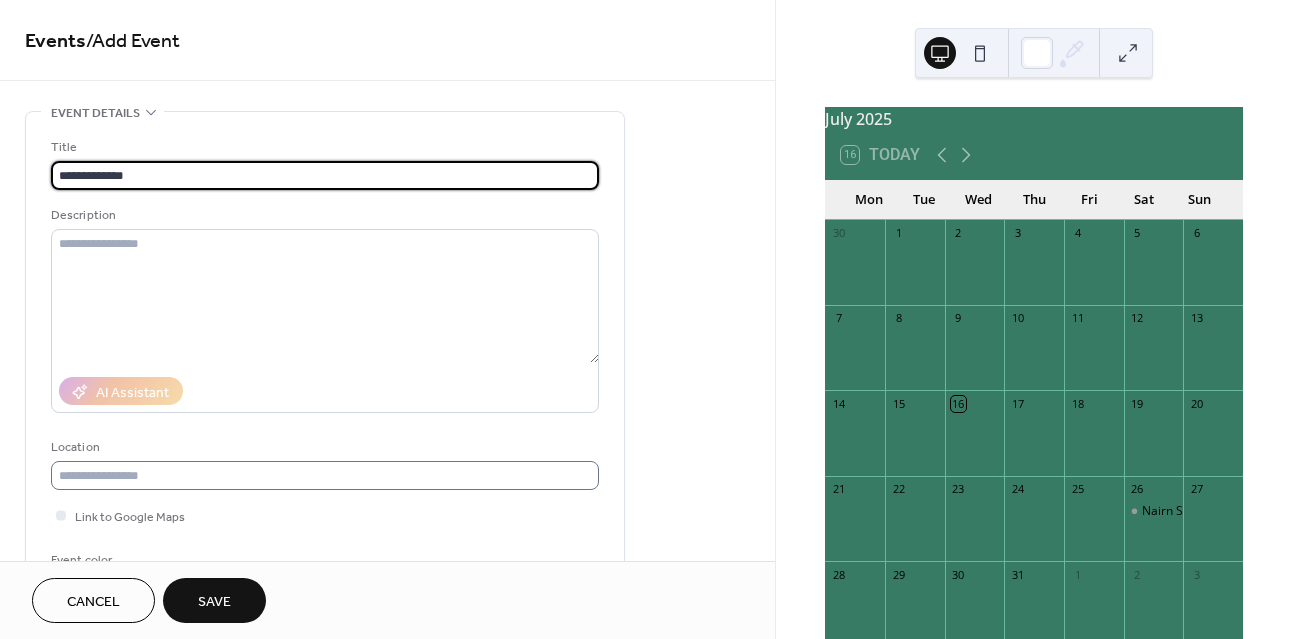 type on "**********" 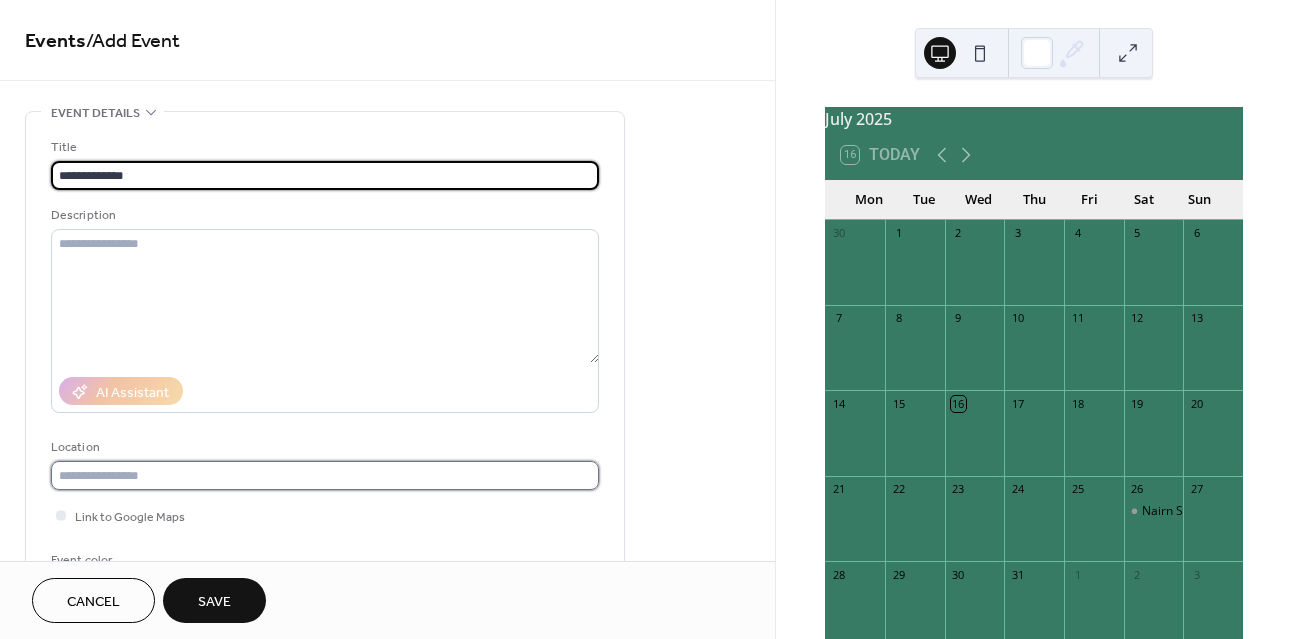 click at bounding box center (325, 475) 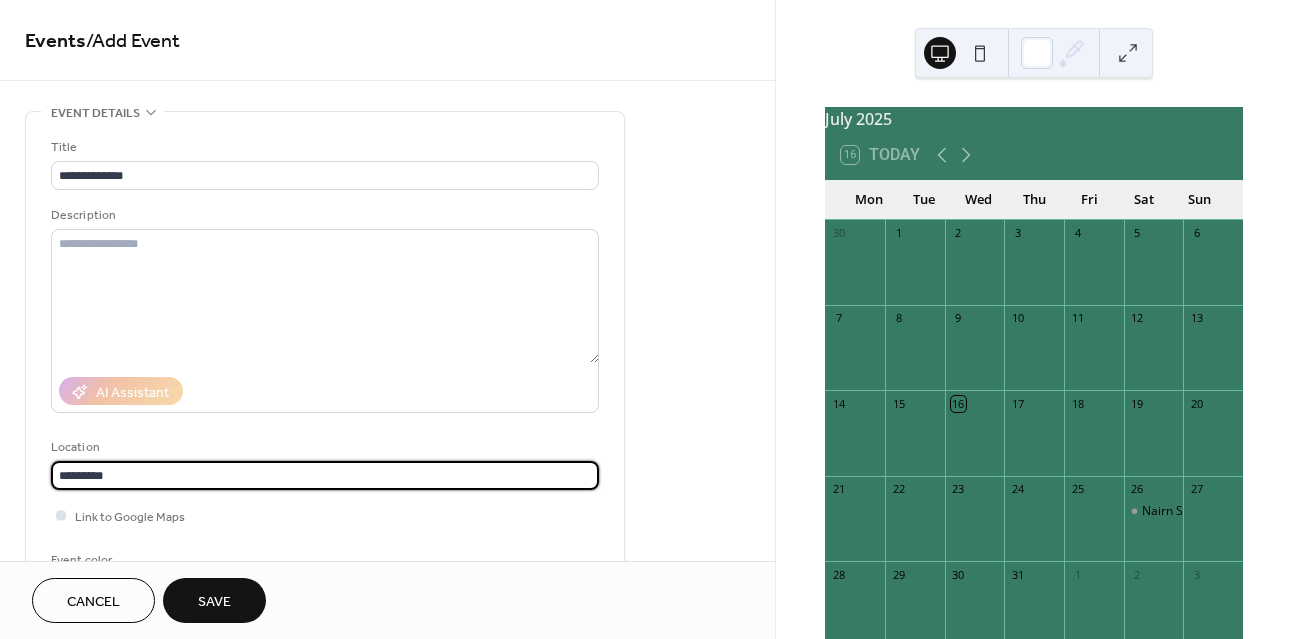 type on "*********" 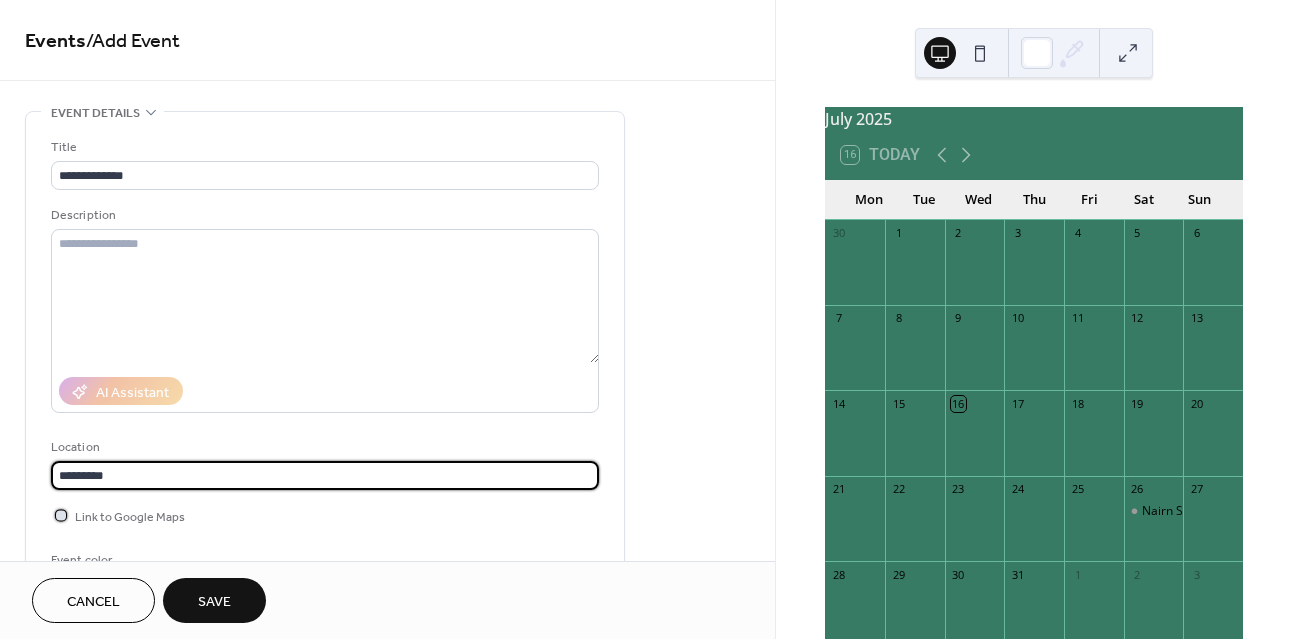 click on "Link to Google Maps" at bounding box center (130, 517) 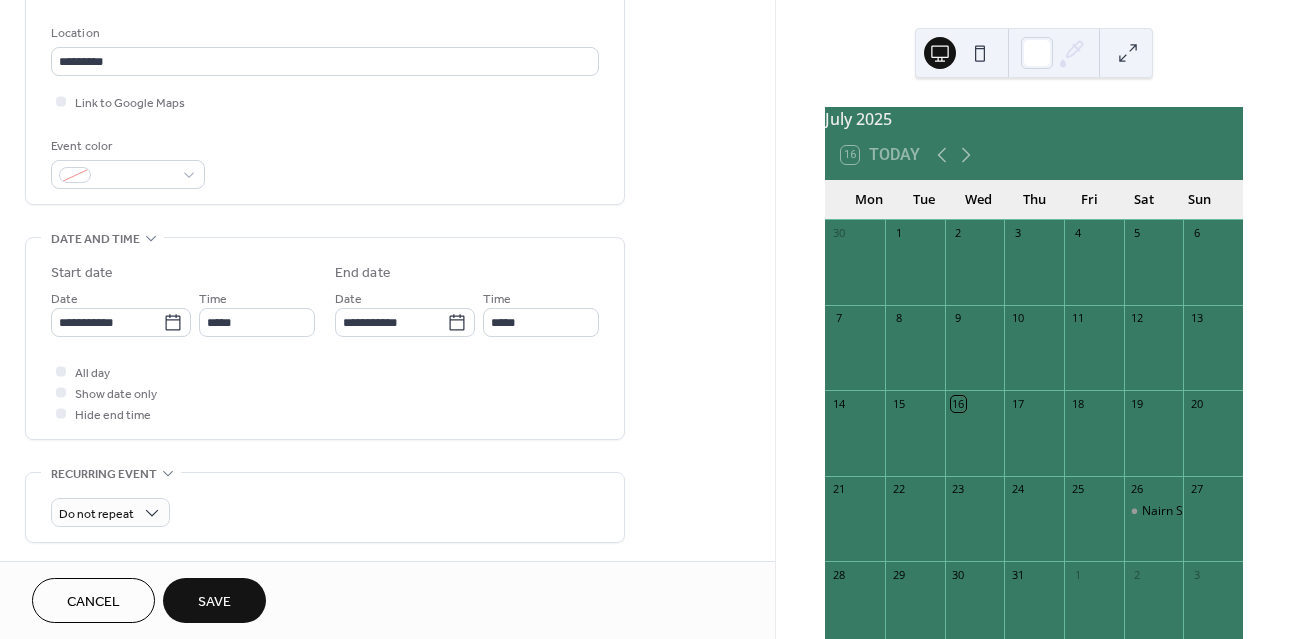 scroll, scrollTop: 441, scrollLeft: 0, axis: vertical 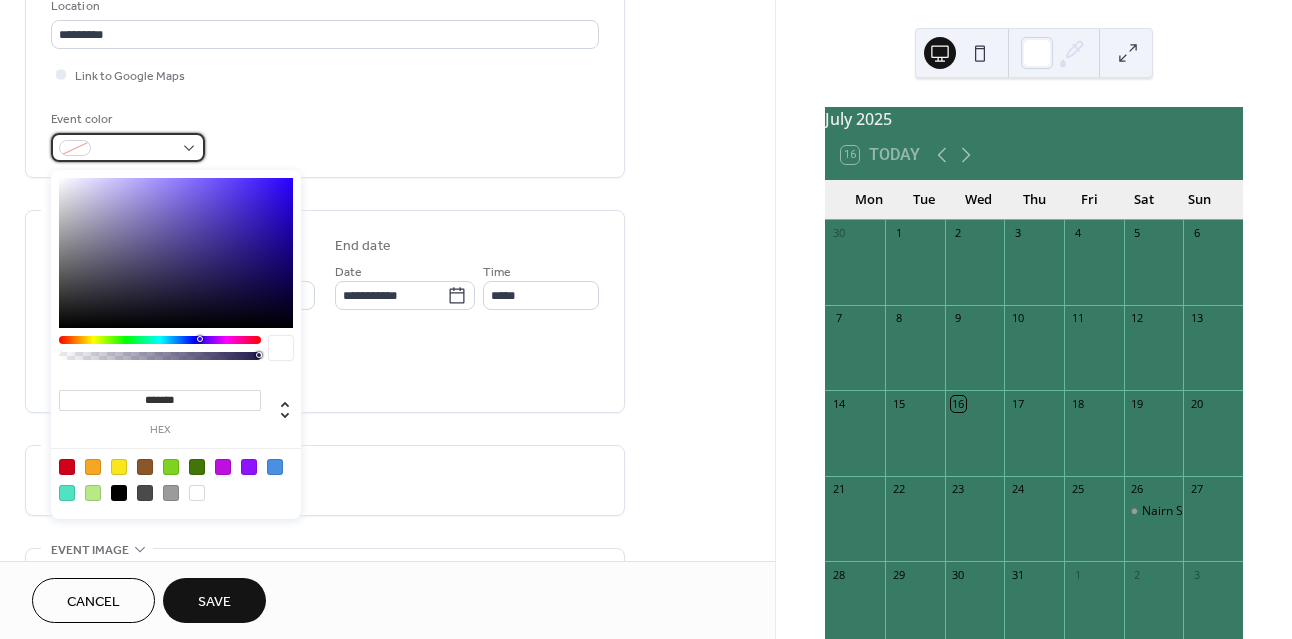 click at bounding box center (128, 147) 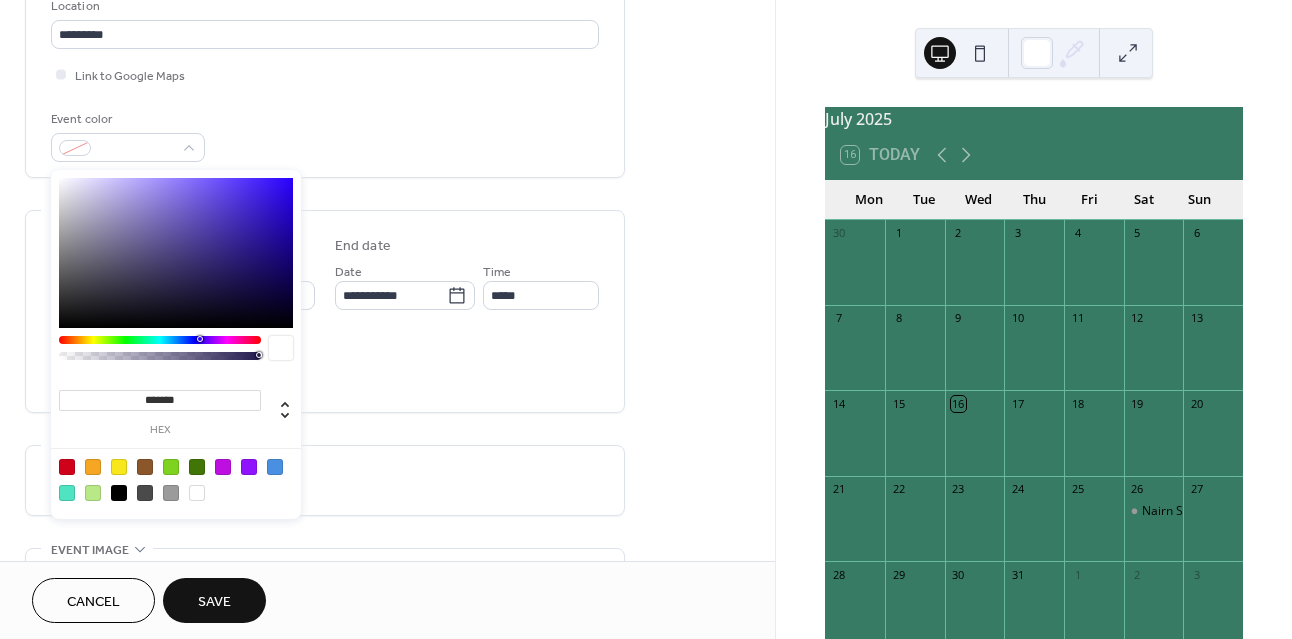 click at bounding box center (171, 493) 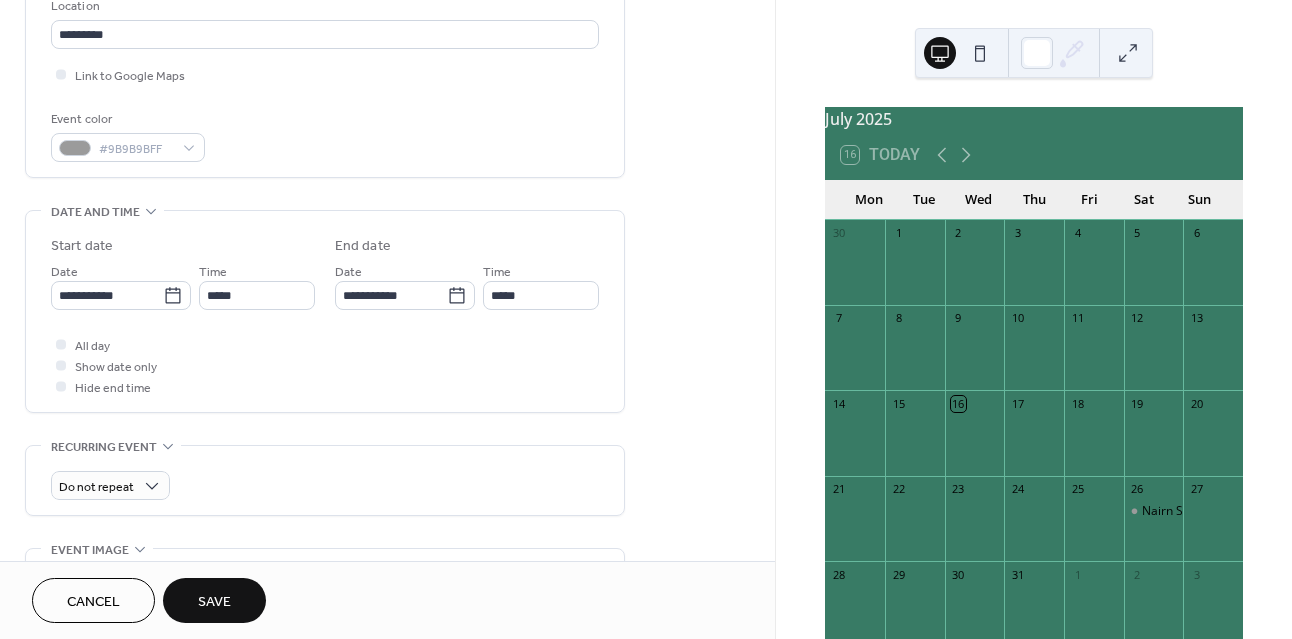 click on "**********" at bounding box center (325, 269) 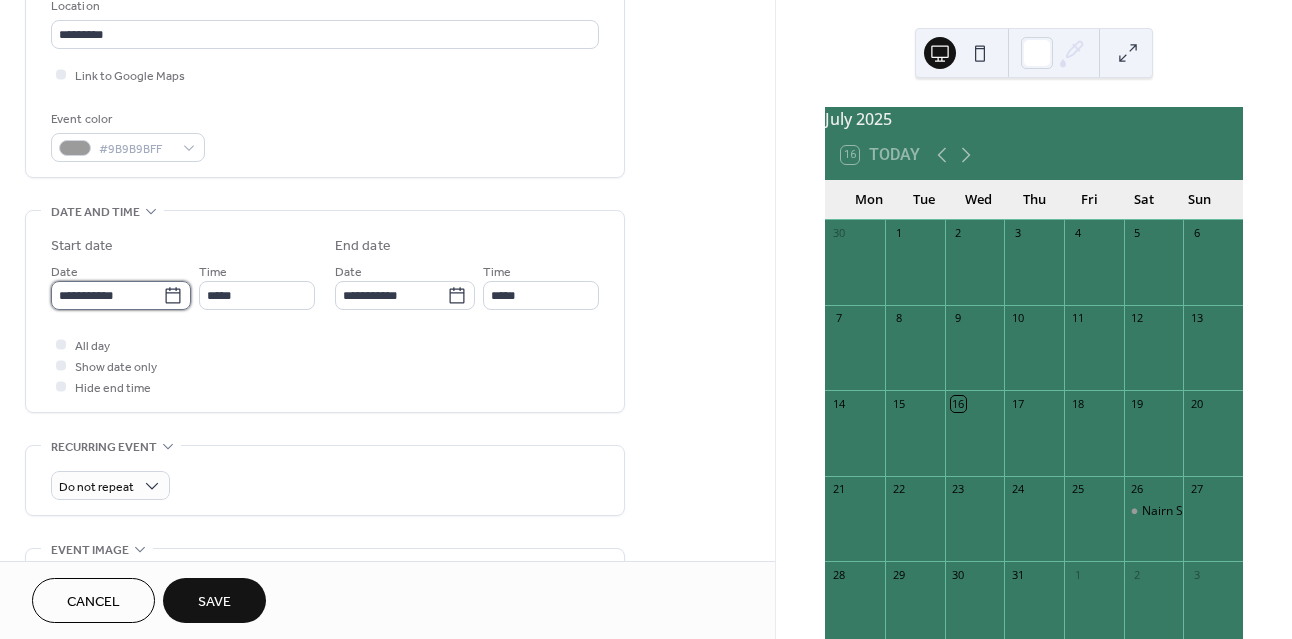 click on "**********" at bounding box center (107, 295) 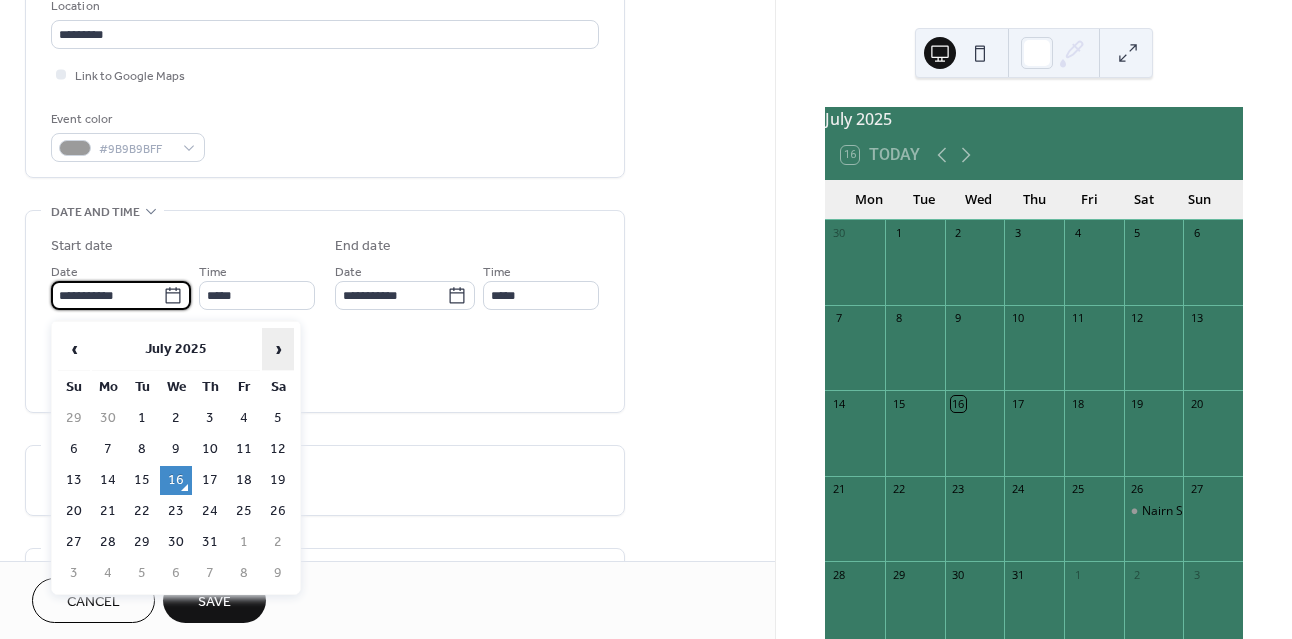 click on "›" at bounding box center (278, 349) 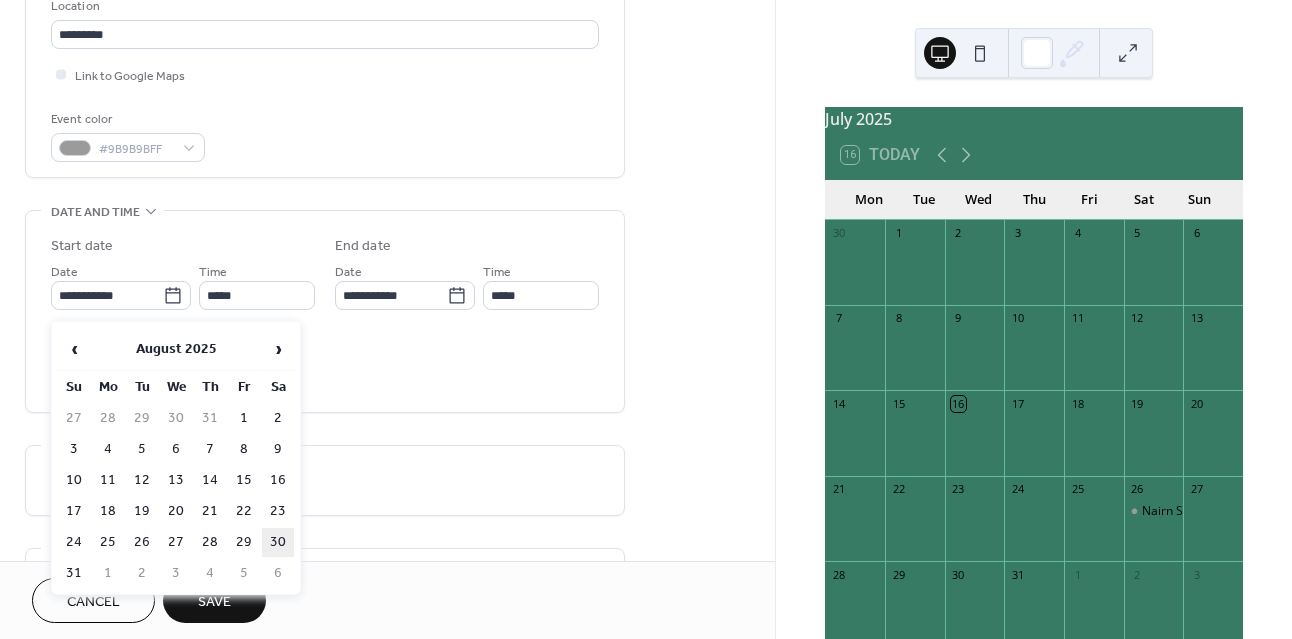 click on "30" at bounding box center [278, 542] 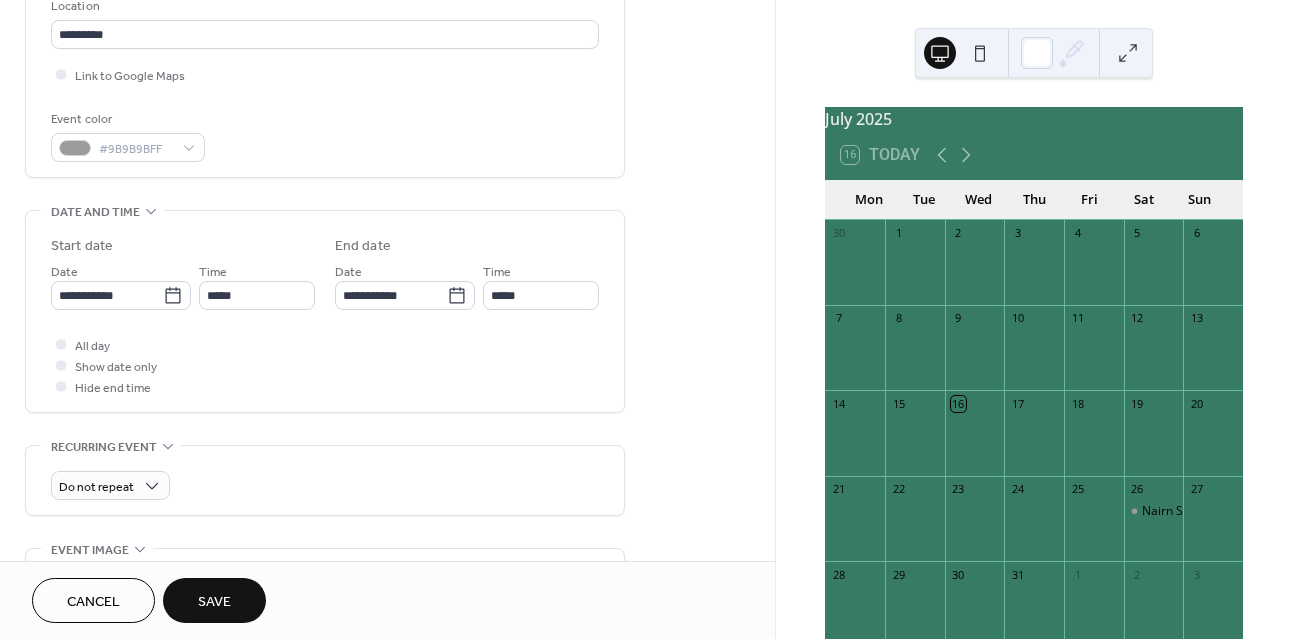 type on "**********" 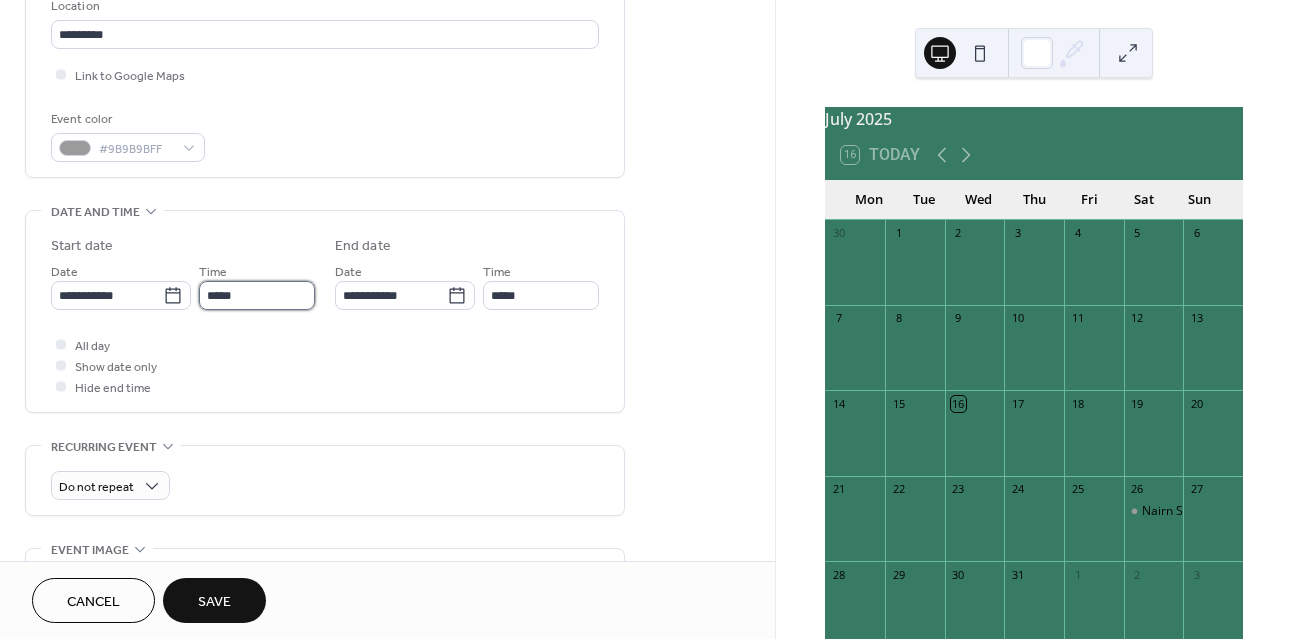 click on "*****" at bounding box center [257, 295] 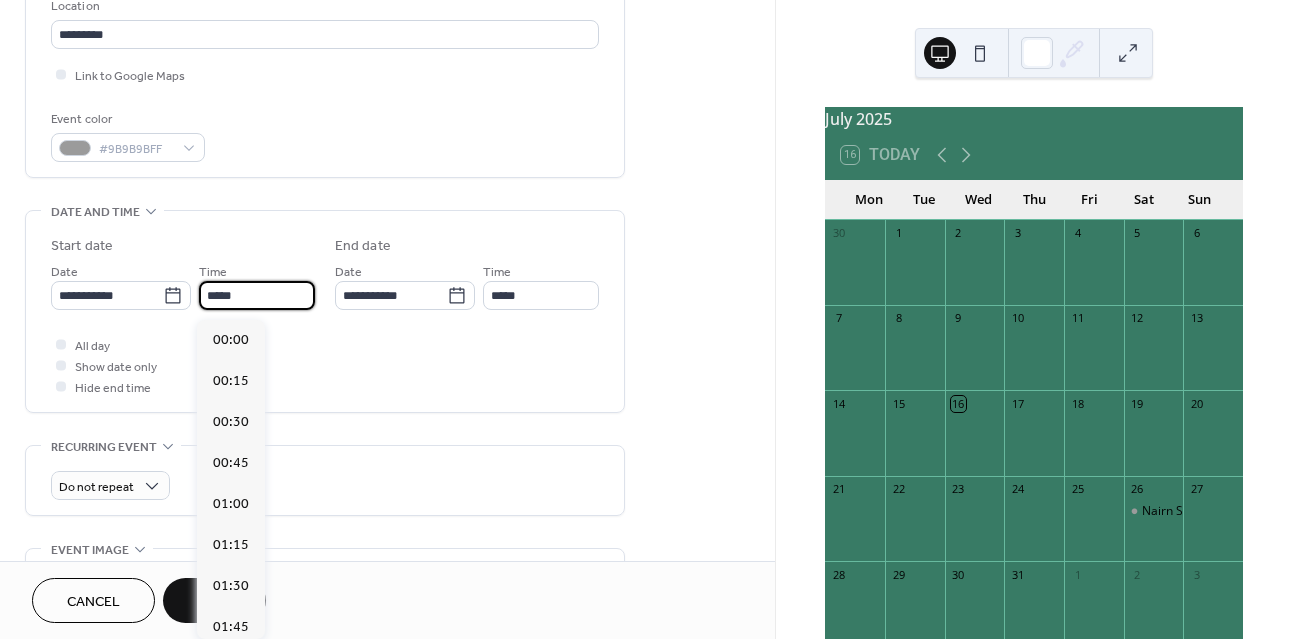 scroll, scrollTop: 1968, scrollLeft: 0, axis: vertical 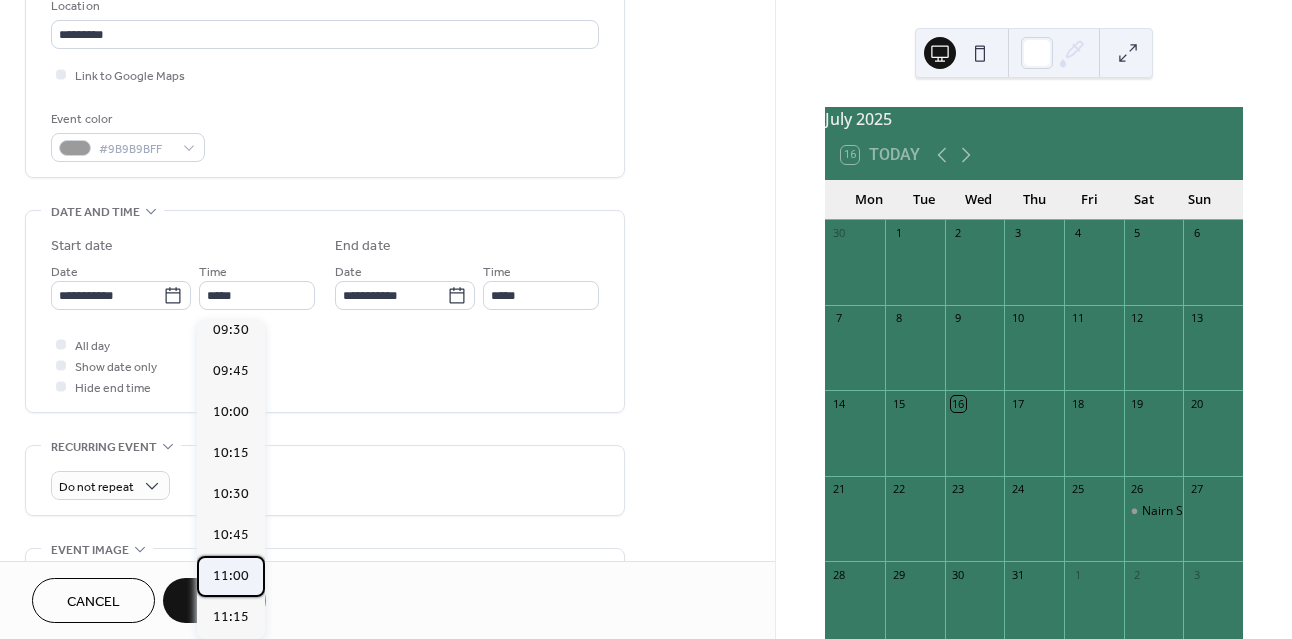 click on "11:00" at bounding box center [231, 576] 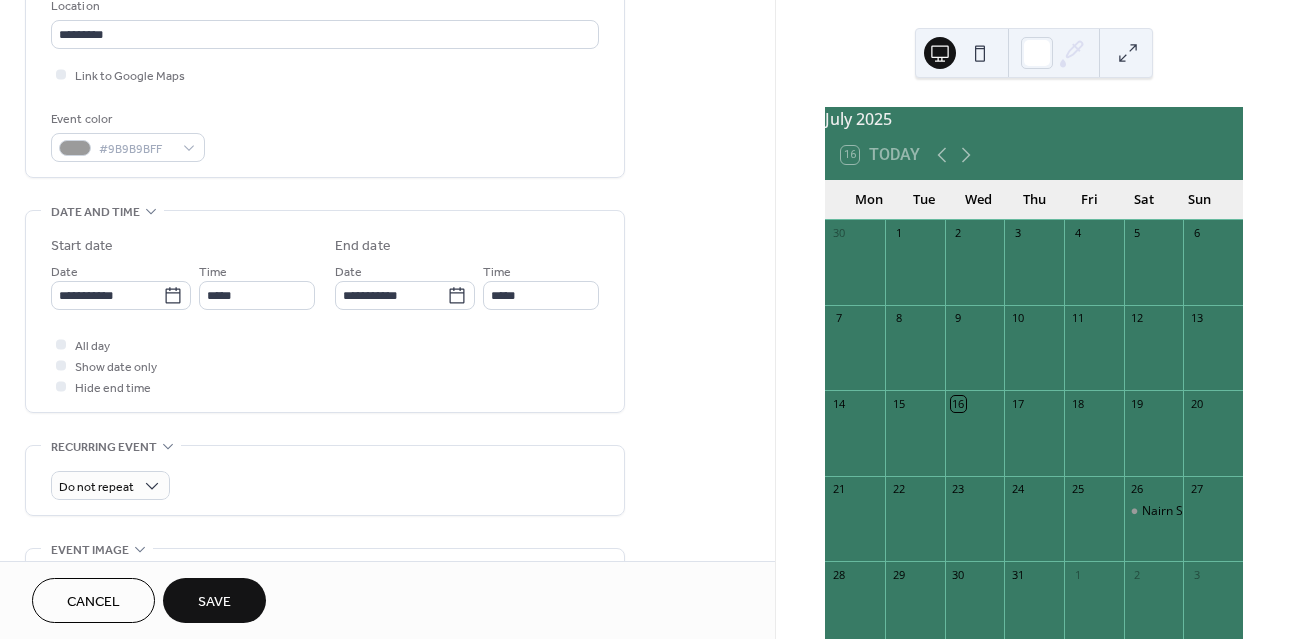 type on "*****" 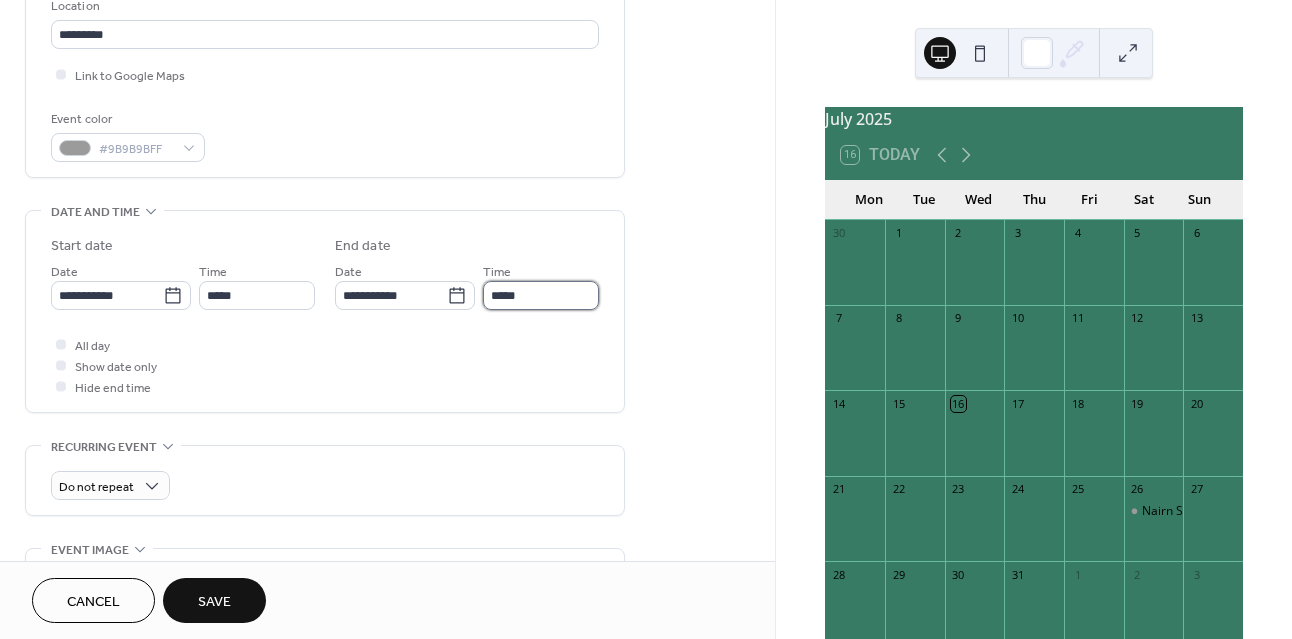 click on "*****" at bounding box center (541, 295) 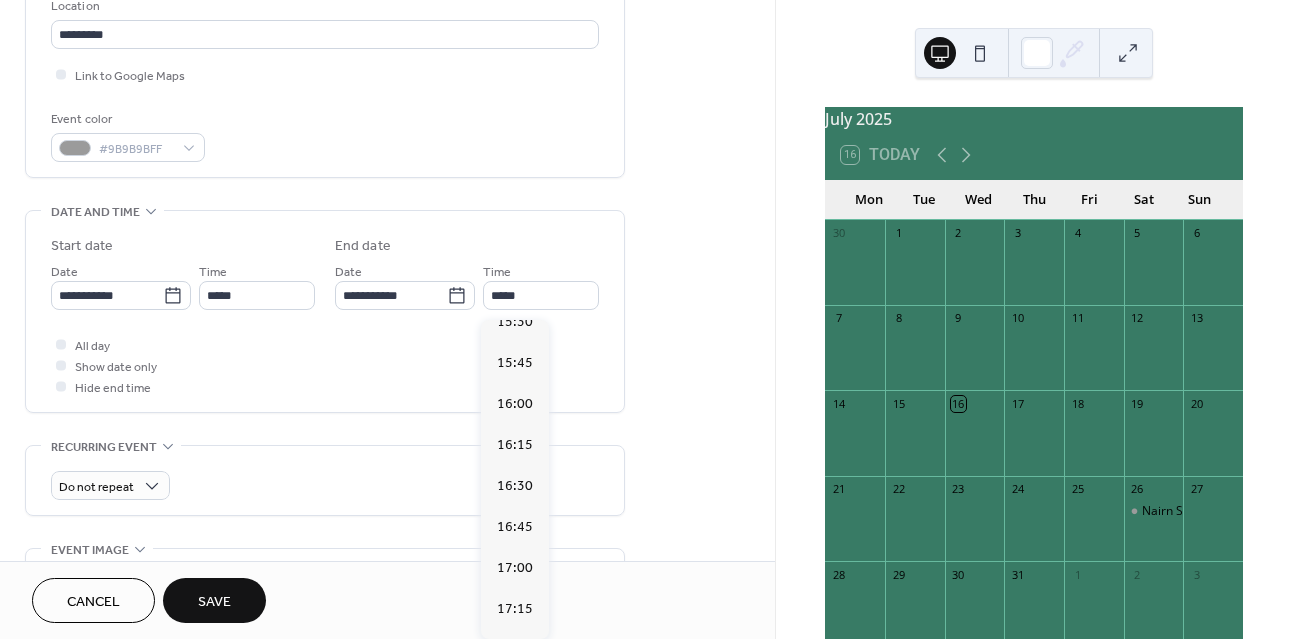 scroll, scrollTop: 735, scrollLeft: 0, axis: vertical 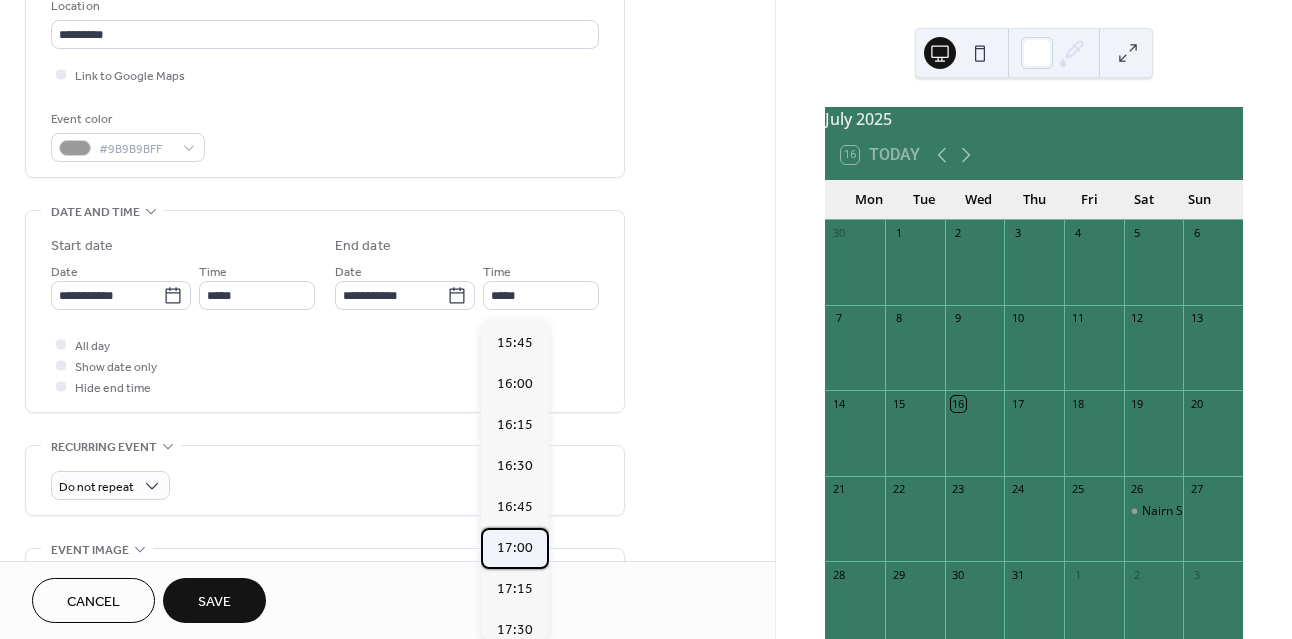click on "17:00" at bounding box center (515, 548) 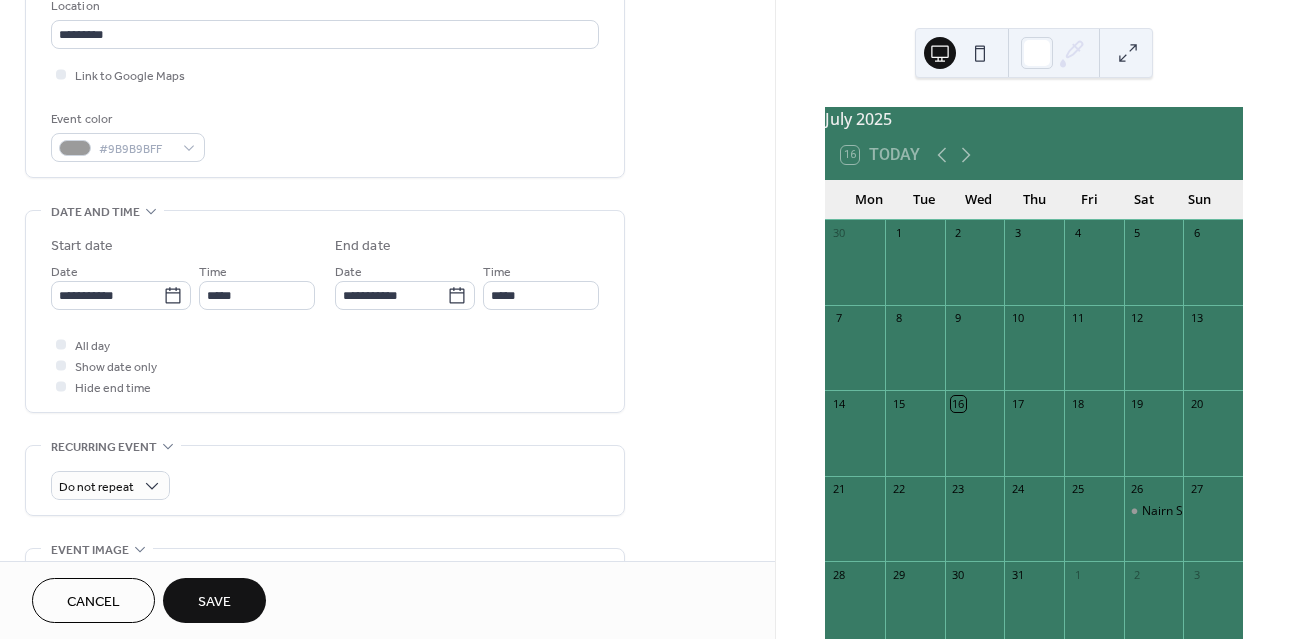 click on "**********" at bounding box center (387, 279) 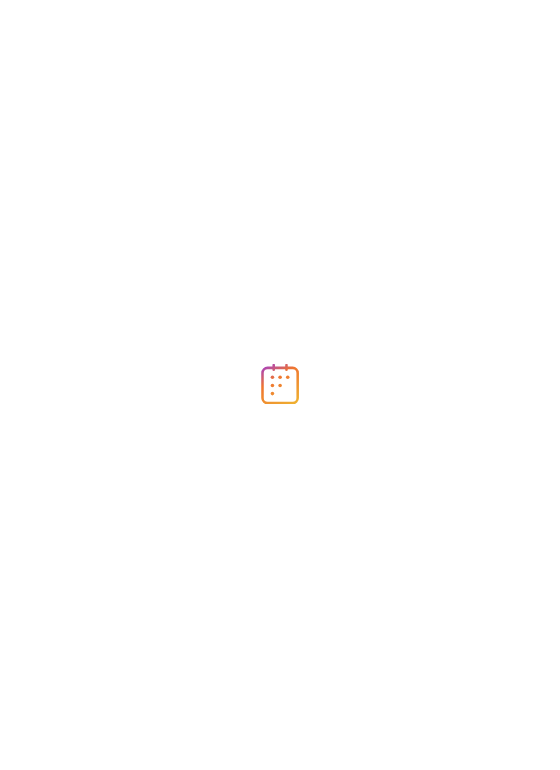 scroll, scrollTop: 0, scrollLeft: 0, axis: both 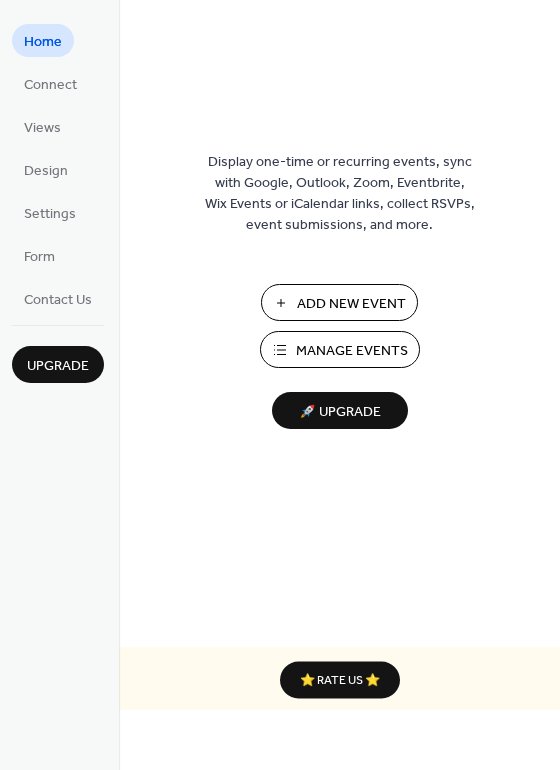 click on "Manage Events" at bounding box center [352, 351] 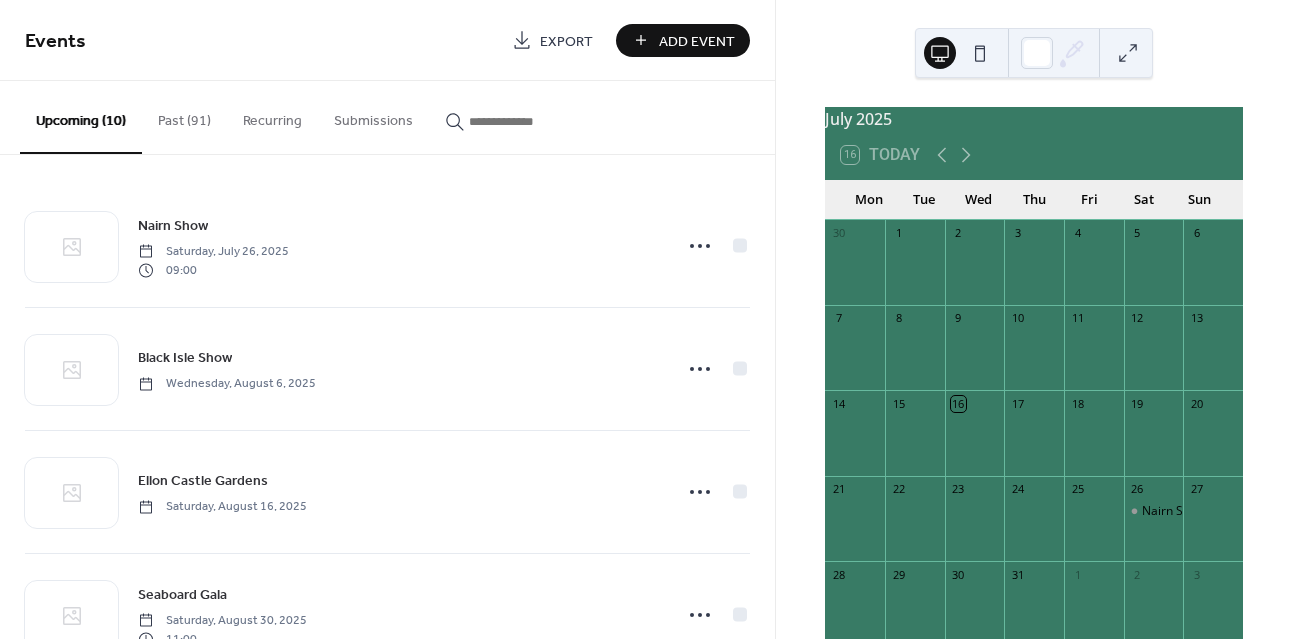 scroll, scrollTop: 0, scrollLeft: 0, axis: both 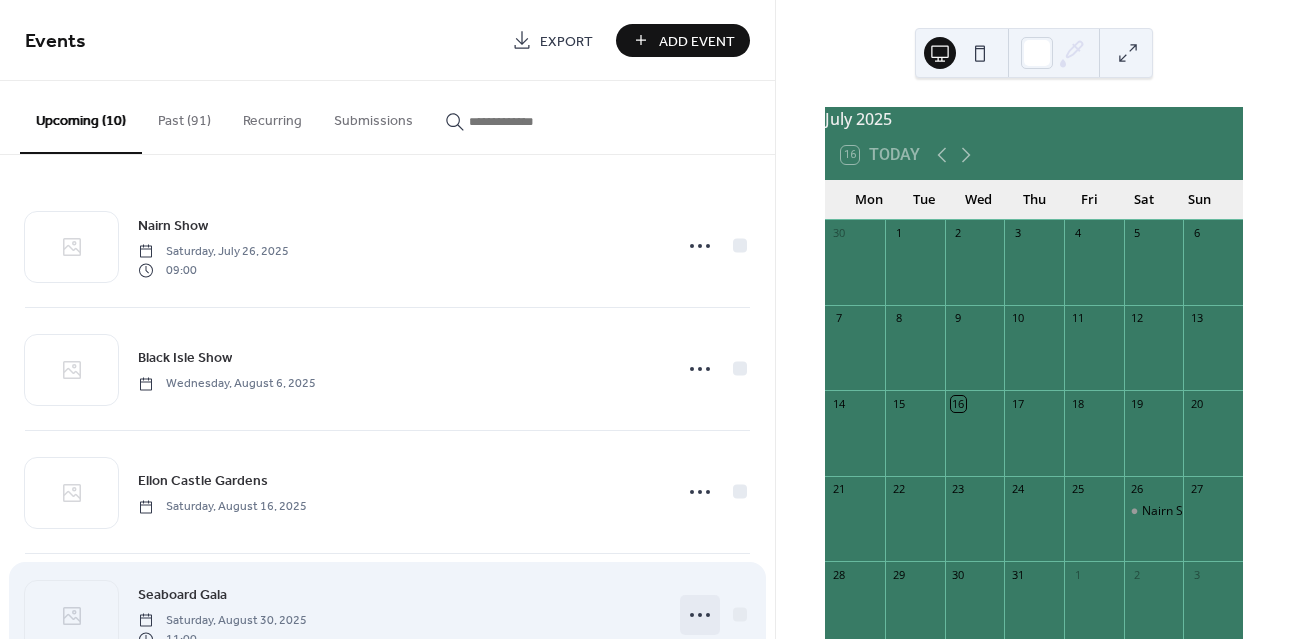 click 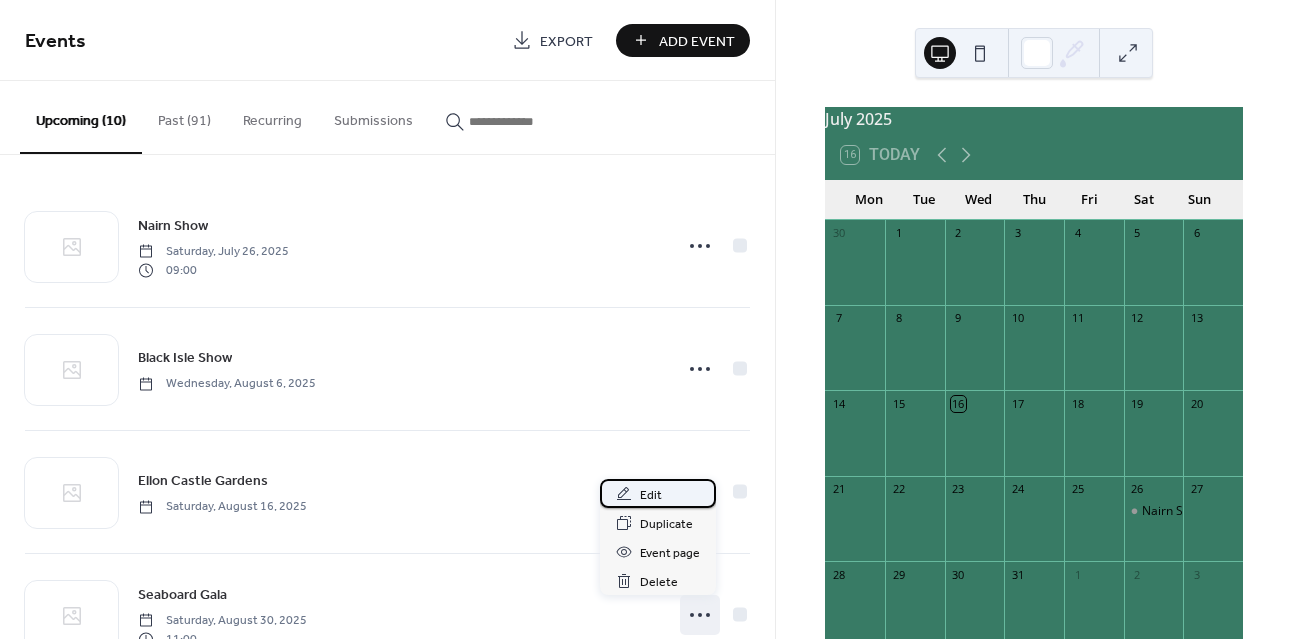 click on "Edit" at bounding box center [651, 495] 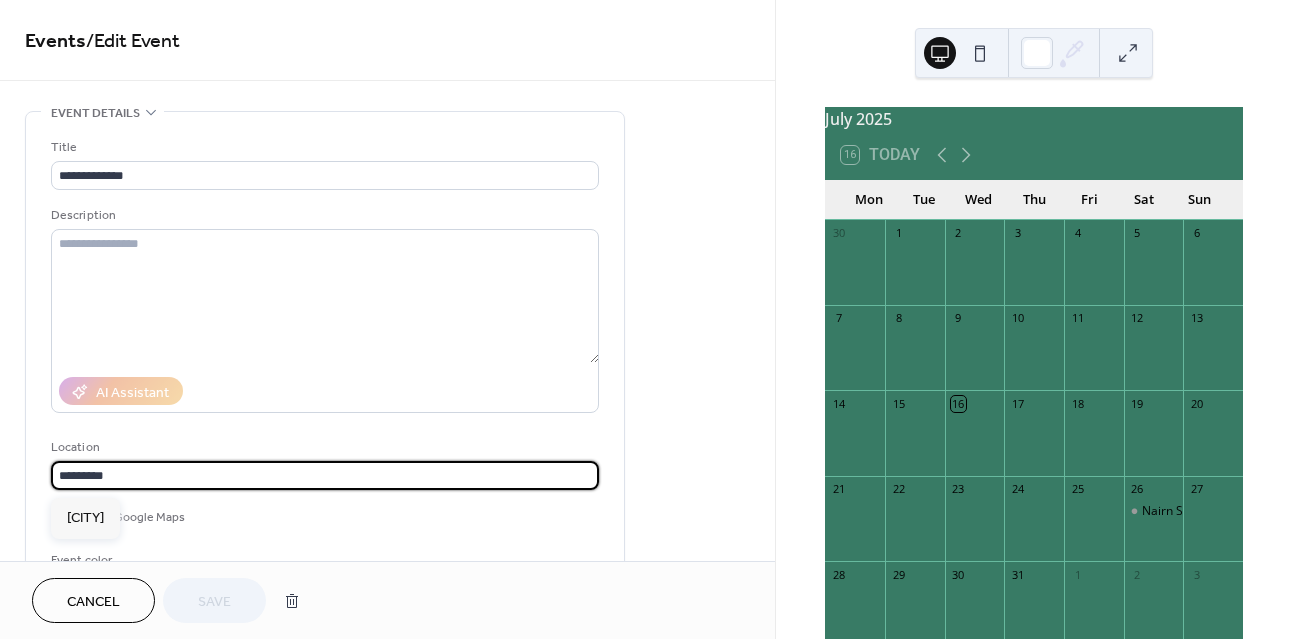 click on "*********" at bounding box center (325, 475) 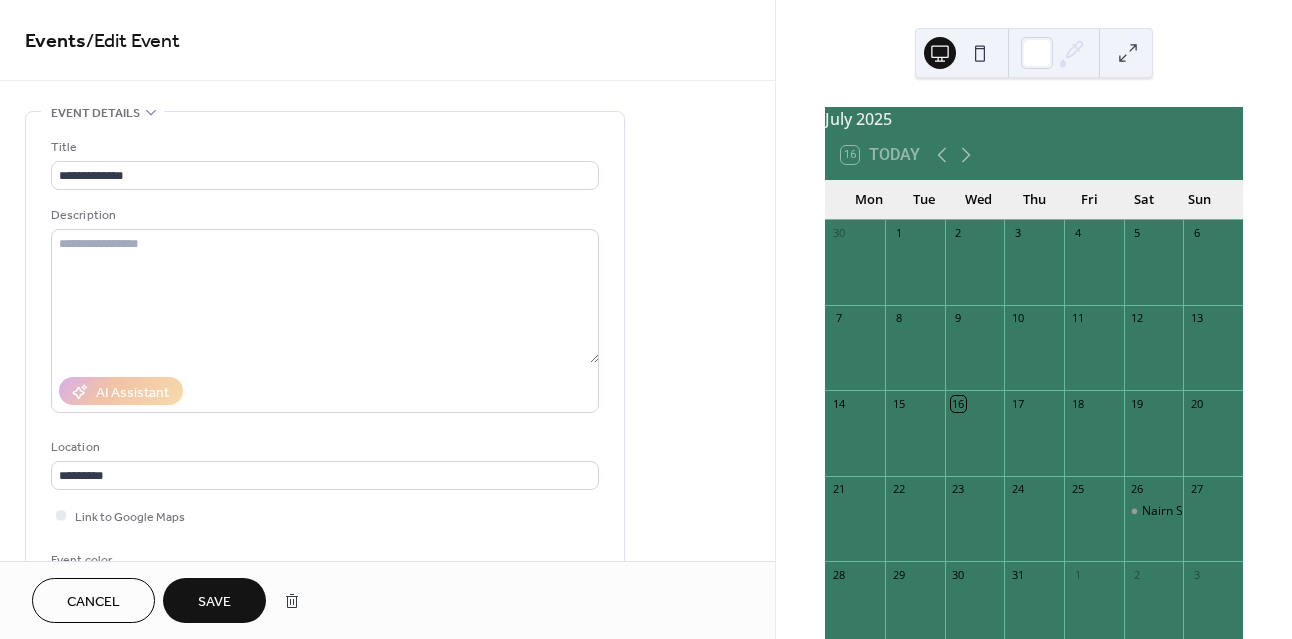 click on "**********" at bounding box center (325, 365) 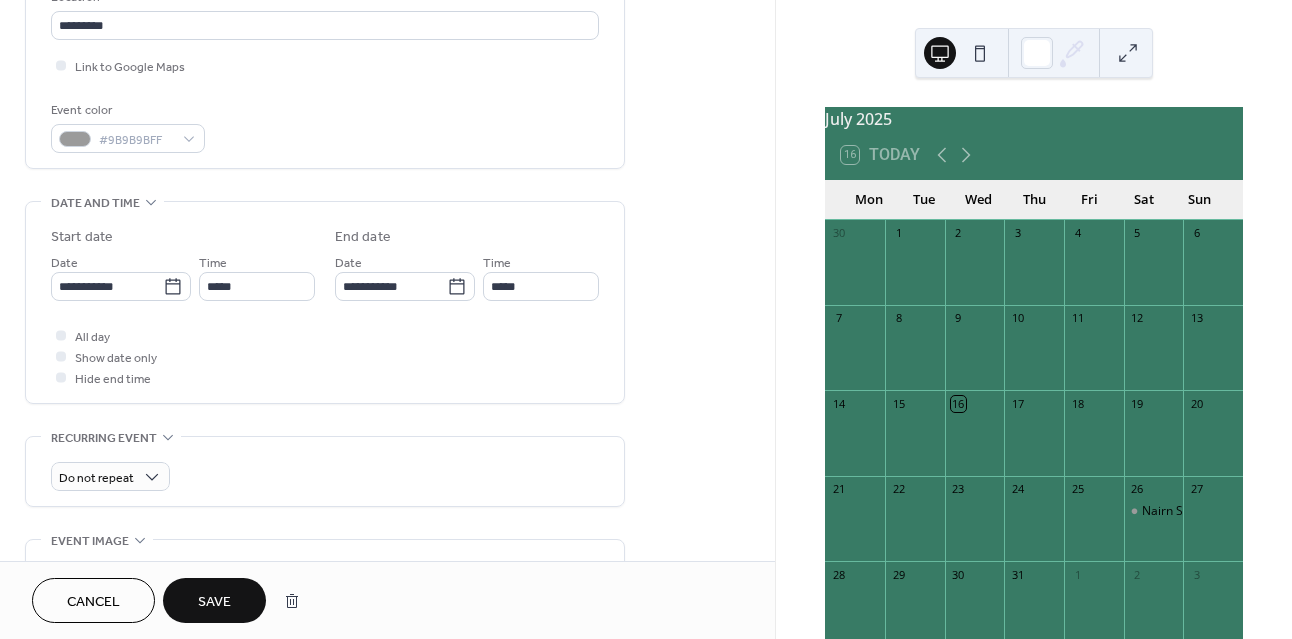 scroll, scrollTop: 455, scrollLeft: 0, axis: vertical 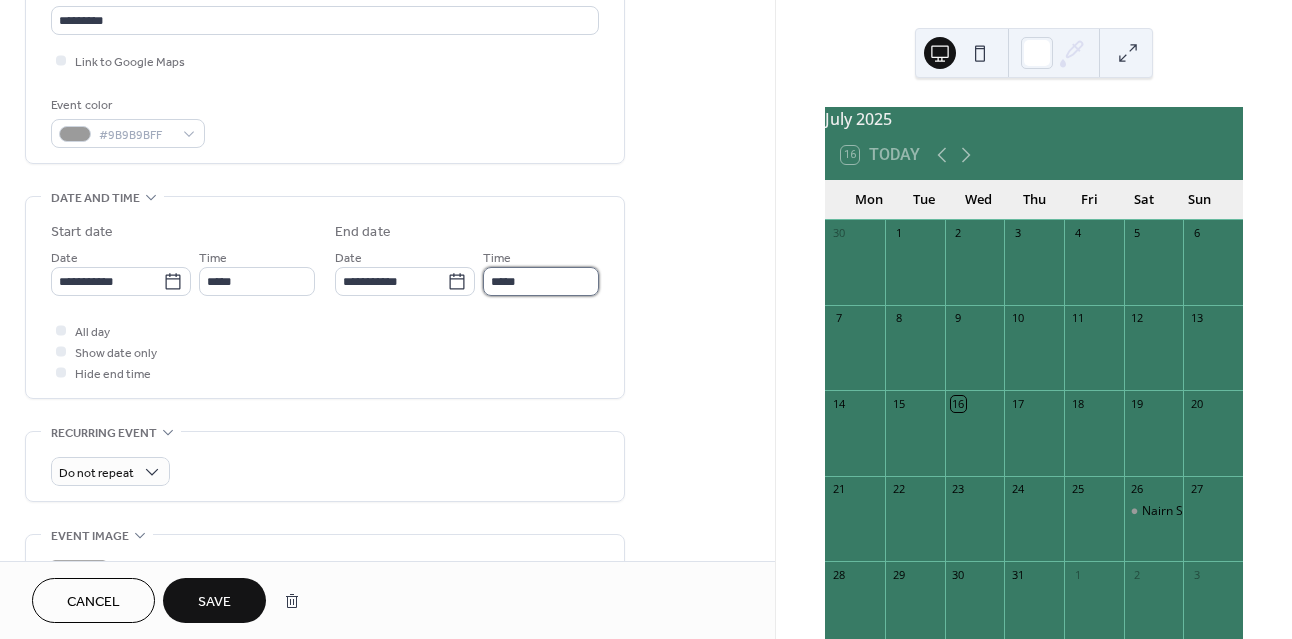 click on "*****" at bounding box center (541, 281) 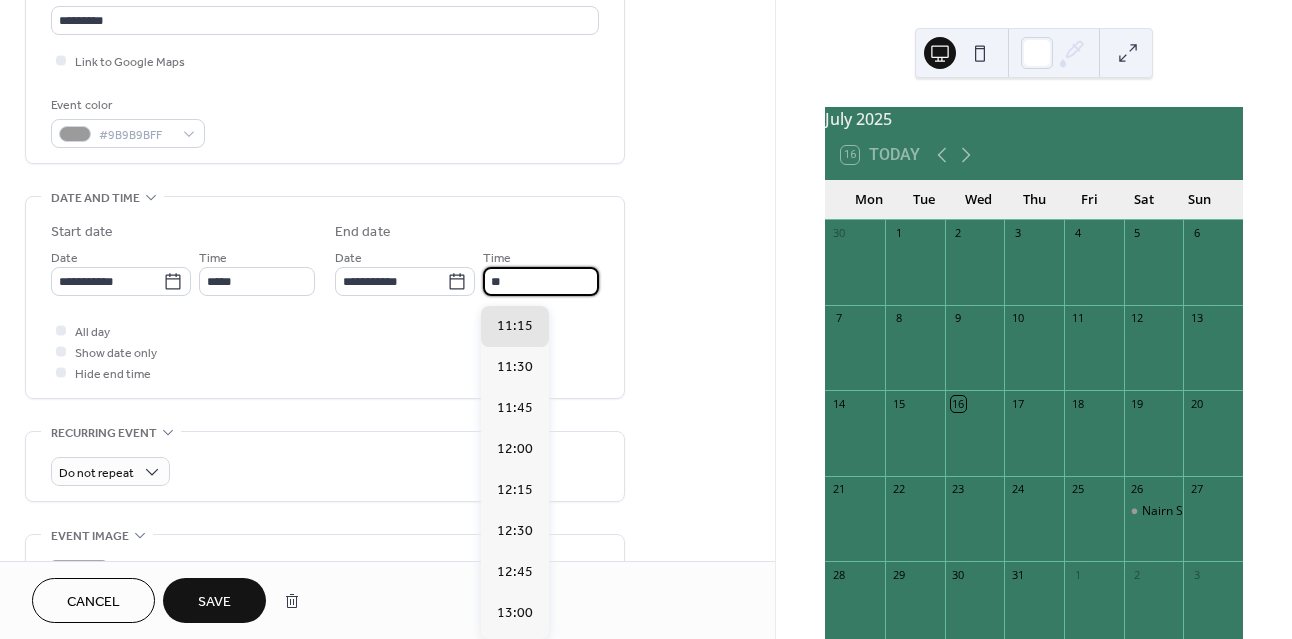 scroll, scrollTop: 779, scrollLeft: 0, axis: vertical 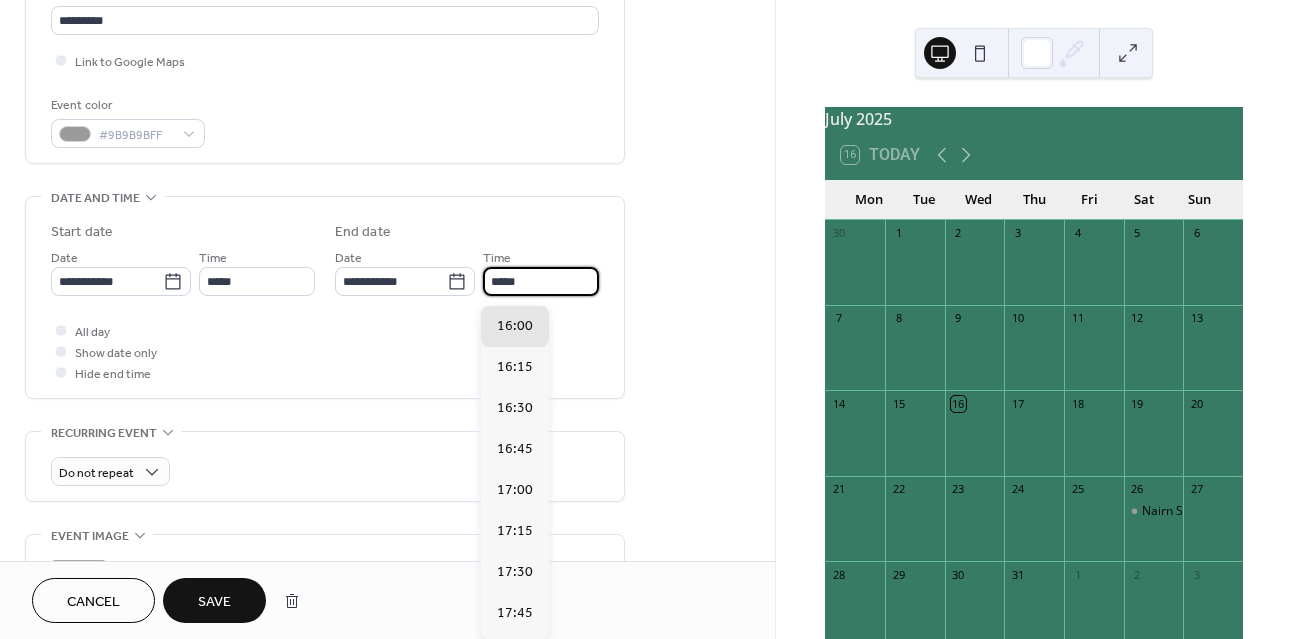 type on "*****" 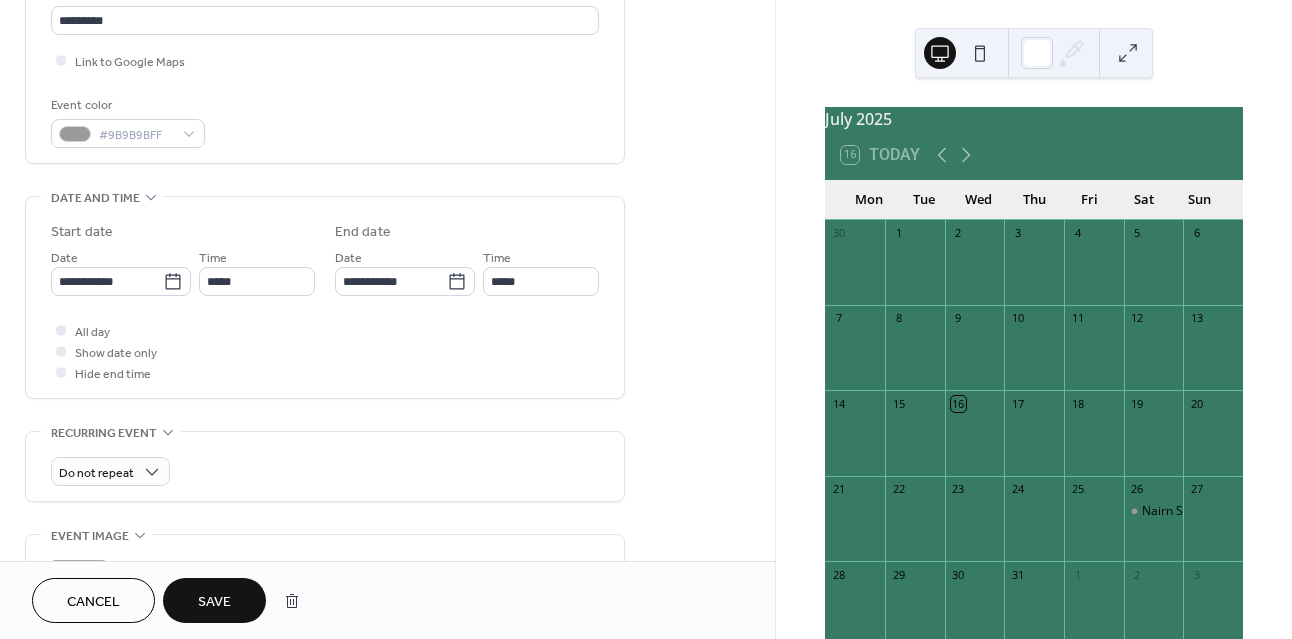click on "**********" at bounding box center (387, 265) 